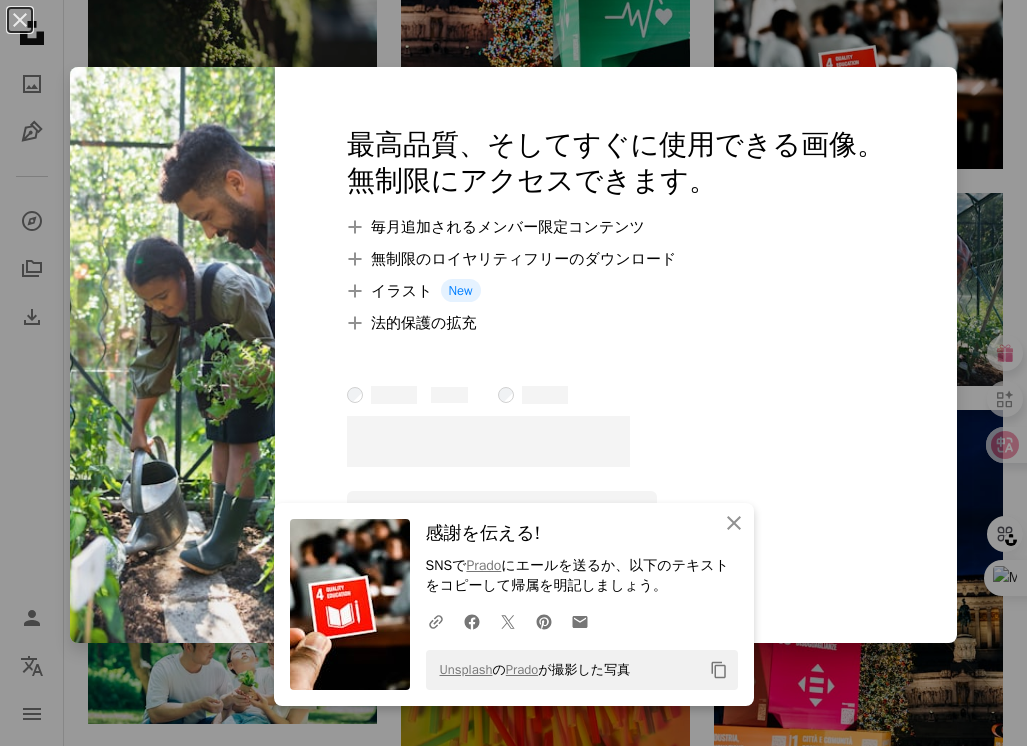scroll, scrollTop: 0, scrollLeft: 0, axis: both 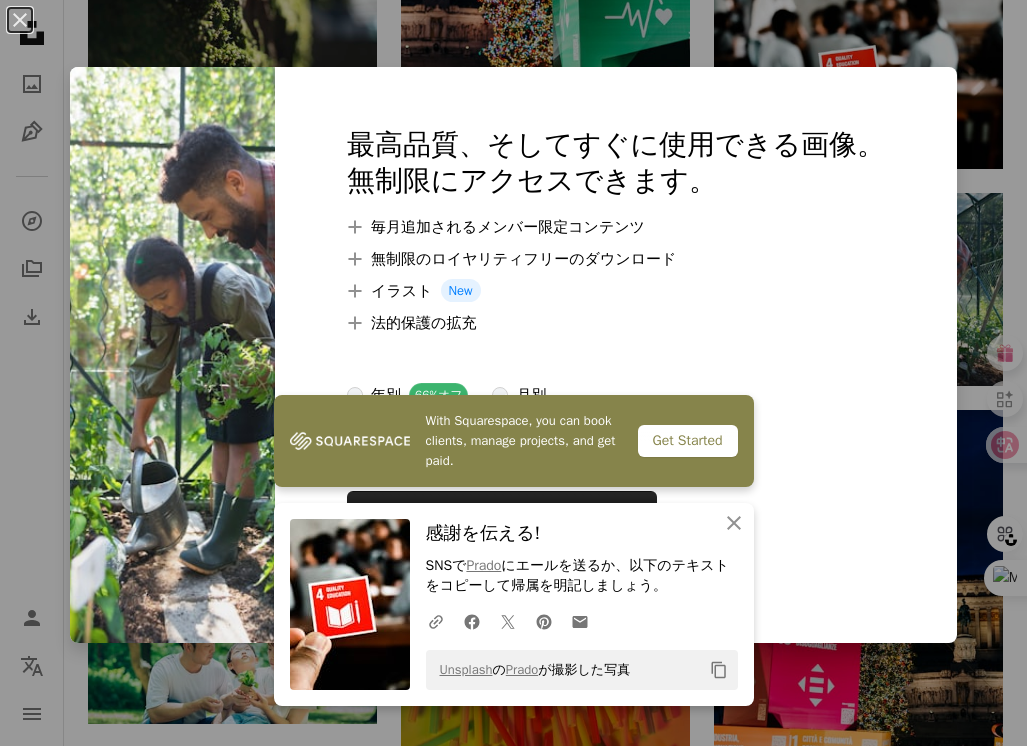click on "最高品質、そしてすぐに使用できる画像。 無制限にアクセスできます。 A plus sign 毎月追加されるメンバー限定コンテンツ A plus sign 無制限のロイヤリティフリーのダウンロード A plus sign イラスト  New A plus sign 法的保護の拡充 年別 66% オフ 月別 $12   $4 USD 月額 * Unsplash+ を入手する *年払いの場合、 $48 が前払い 税別。自動更新。いつでもキャンセル可能。" at bounding box center [616, 355] 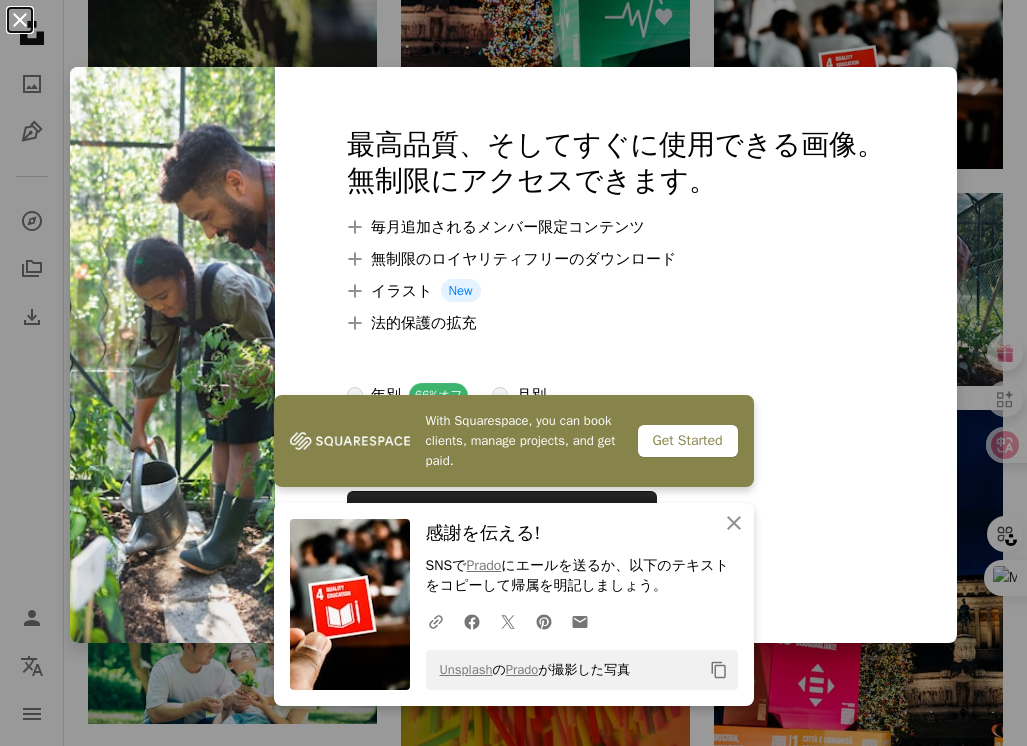 click on "An X shape" at bounding box center (20, 20) 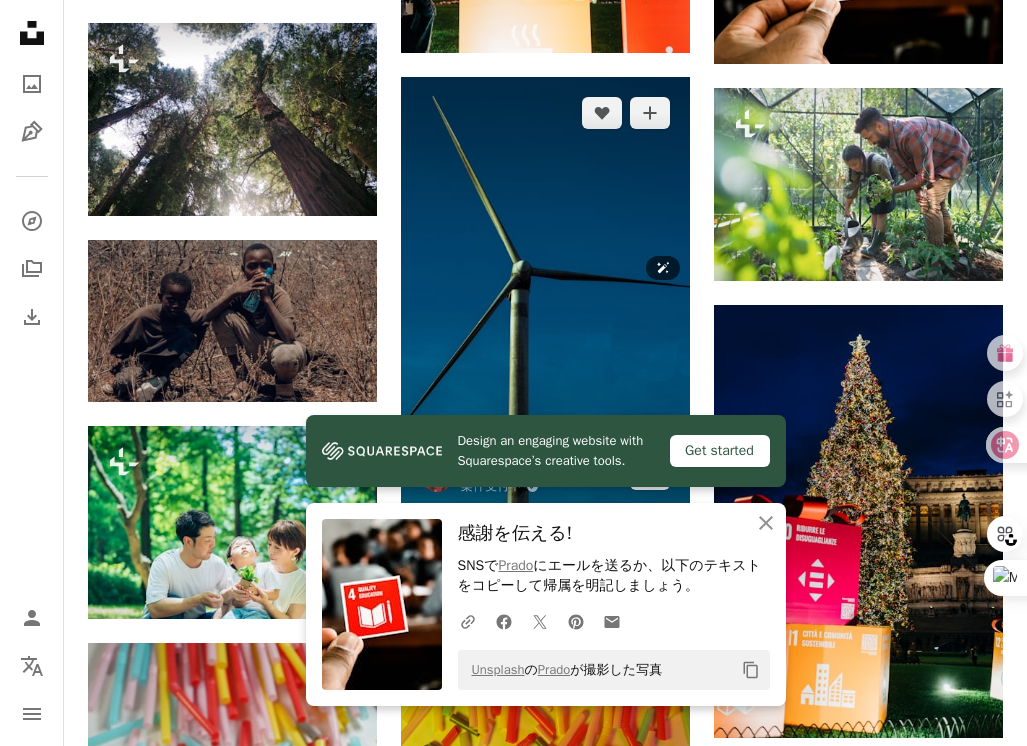 scroll, scrollTop: 1105, scrollLeft: 0, axis: vertical 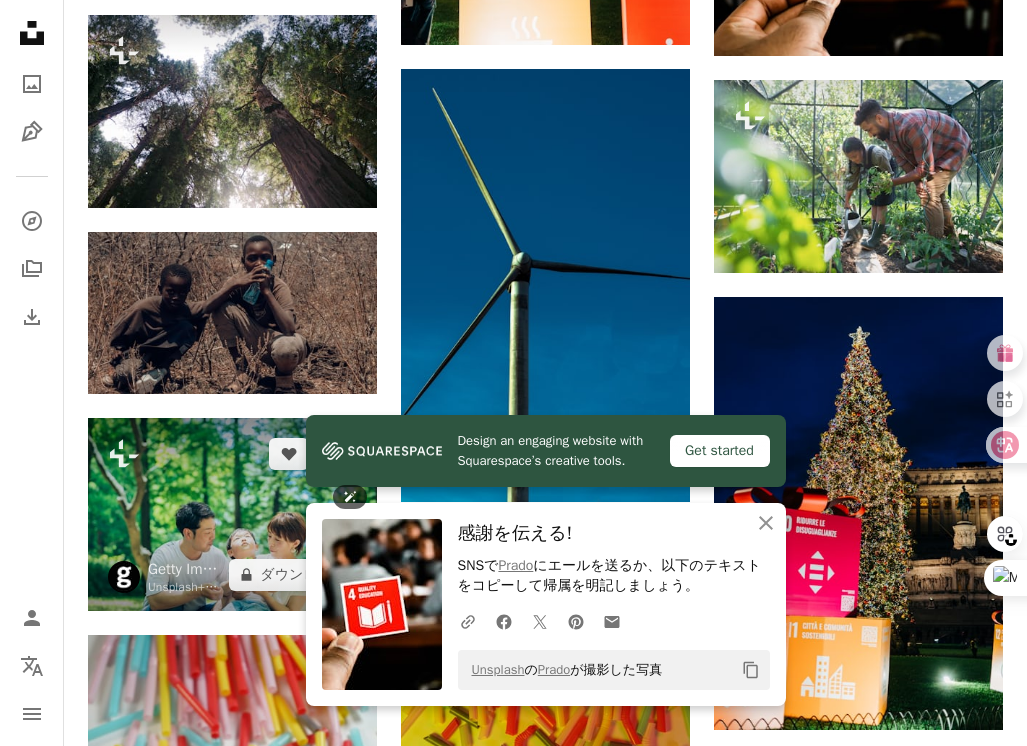 click at bounding box center (232, 514) 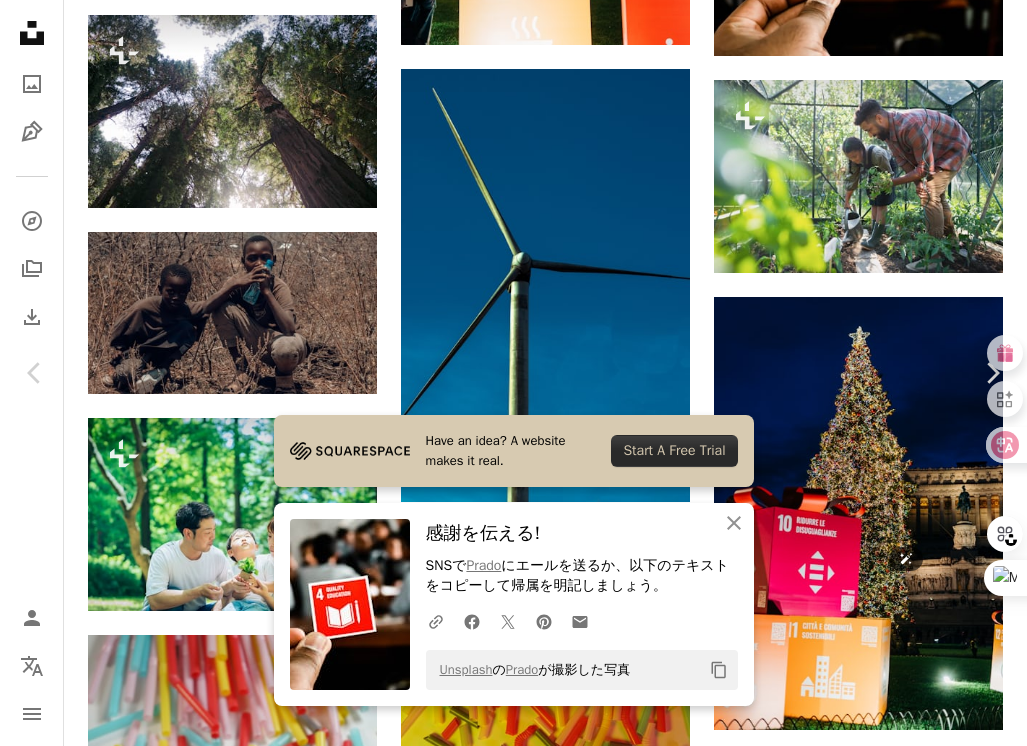 scroll, scrollTop: 64, scrollLeft: 0, axis: vertical 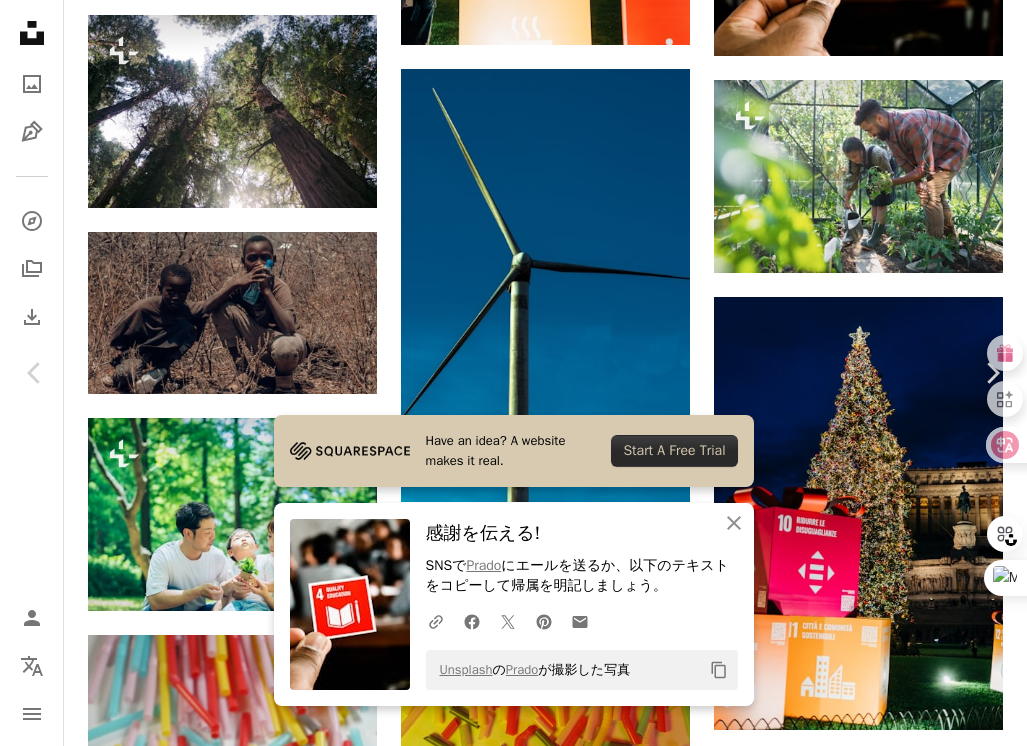 click on "A lock ダウンロード" at bounding box center (853, 2526) 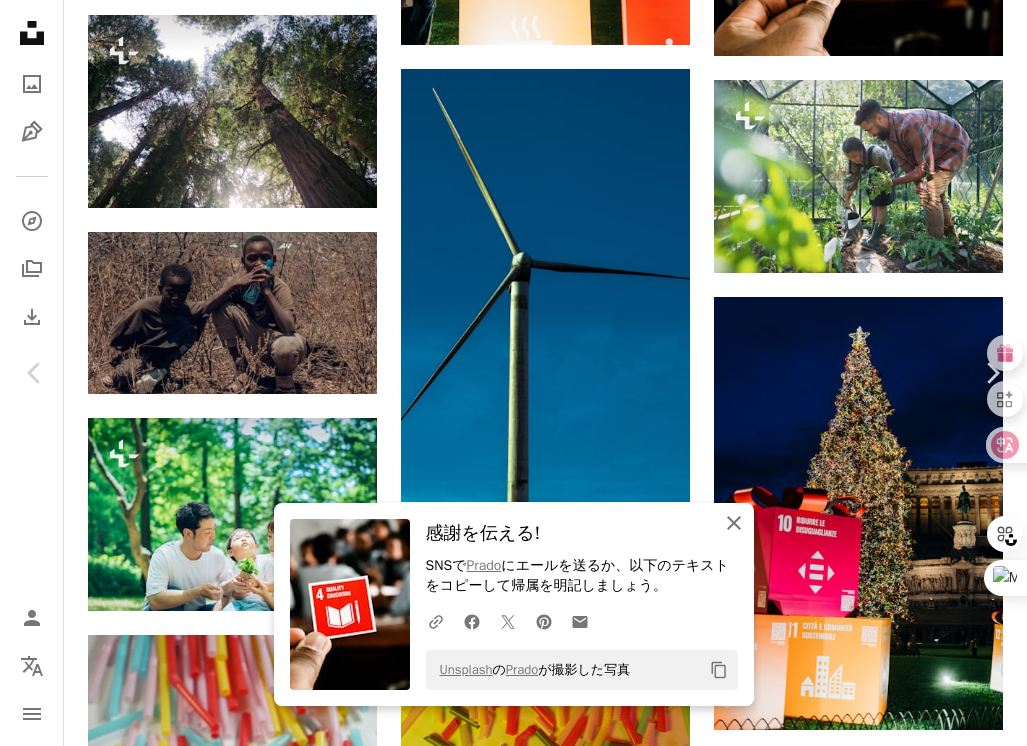 click on "An X shape" 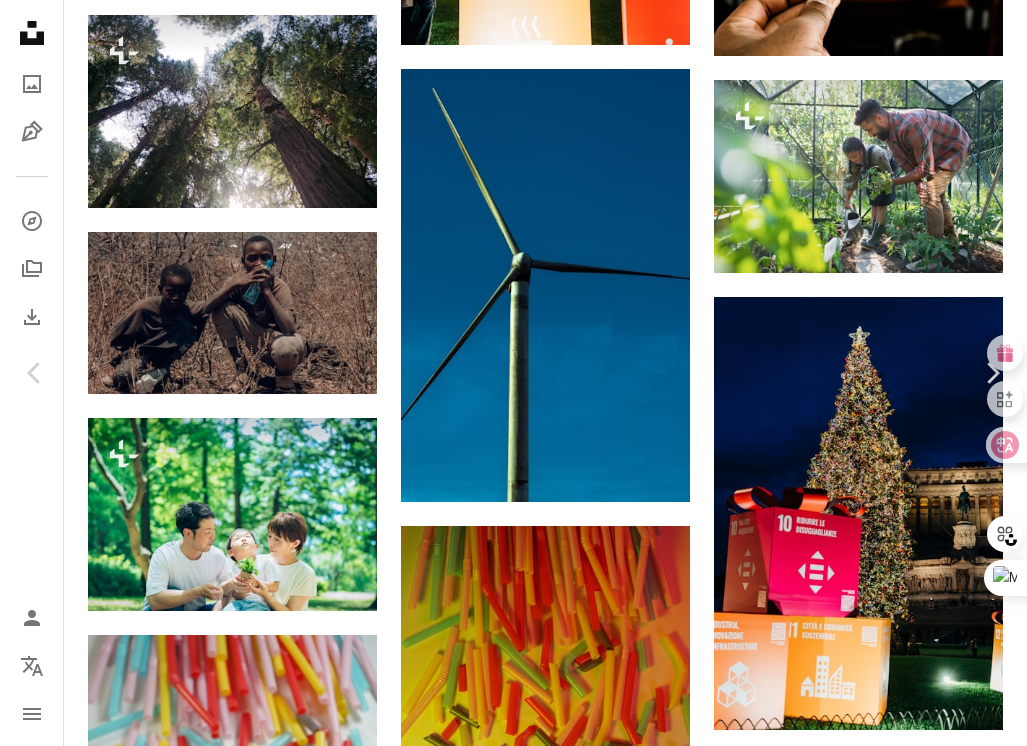 click on "An X shape 最高品質、そしてすぐに使用できる画像。 無制限にアクセスできます。 A plus sign 毎月追加されるメンバー限定コンテンツ A plus sign 無制限のロイヤリティフリーのダウンロード A plus sign イラスト  New A plus sign 法的保護の拡充 年別 66% オフ 月別 $12   $4 USD 月額 * Unsplash+ を入手する *年払いの場合、 $48 が前払い 税別。自動更新。いつでもキャンセル可能。" at bounding box center (513, 2868) 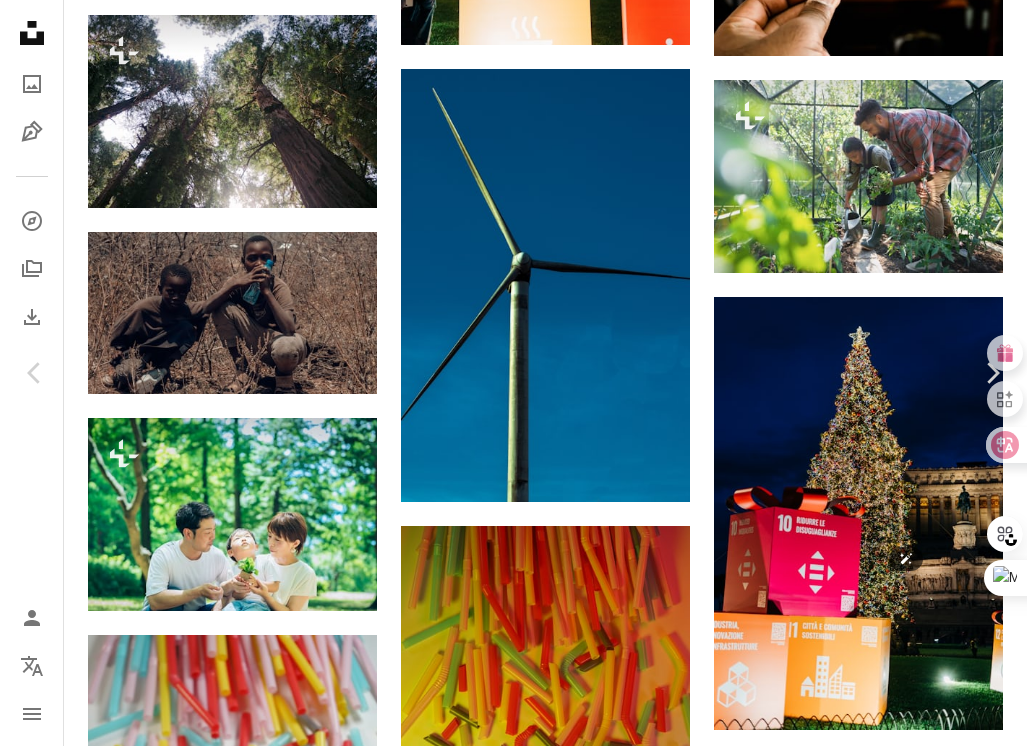 click on "An X shape" at bounding box center [20, 20] 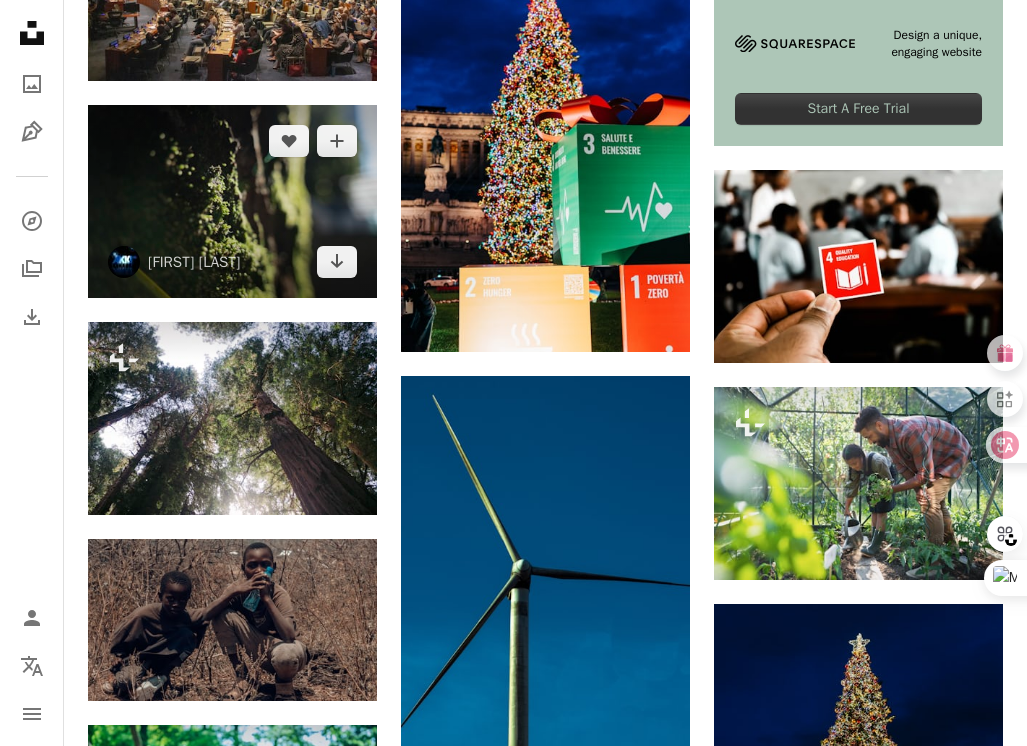 scroll, scrollTop: 772, scrollLeft: 0, axis: vertical 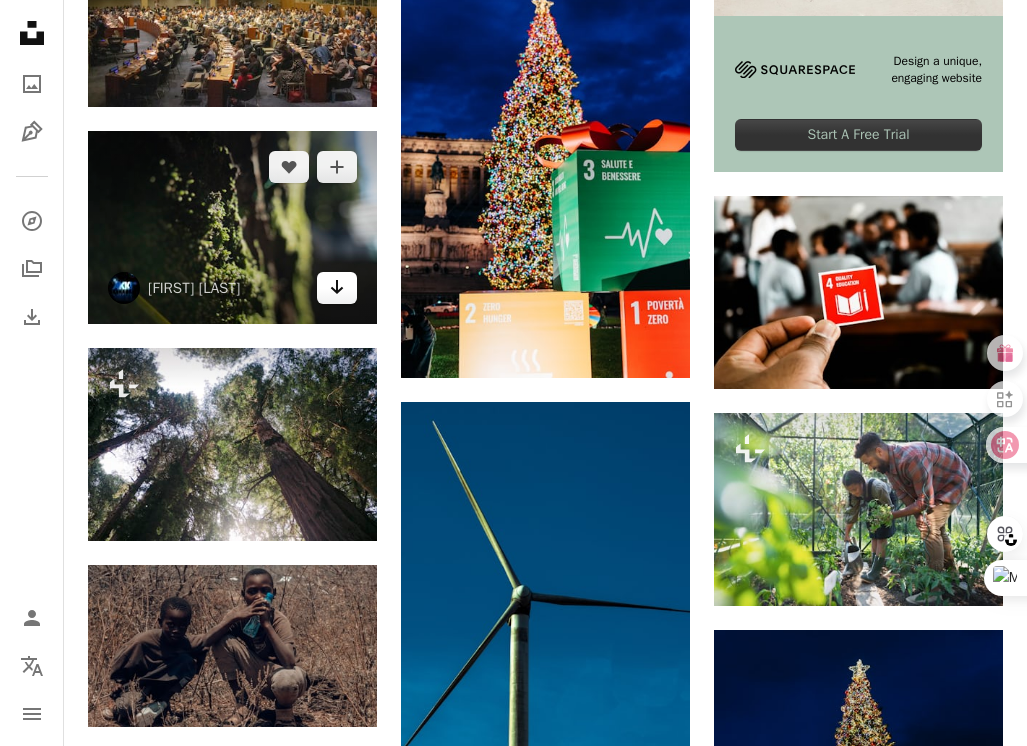 click on "Arrow pointing down" 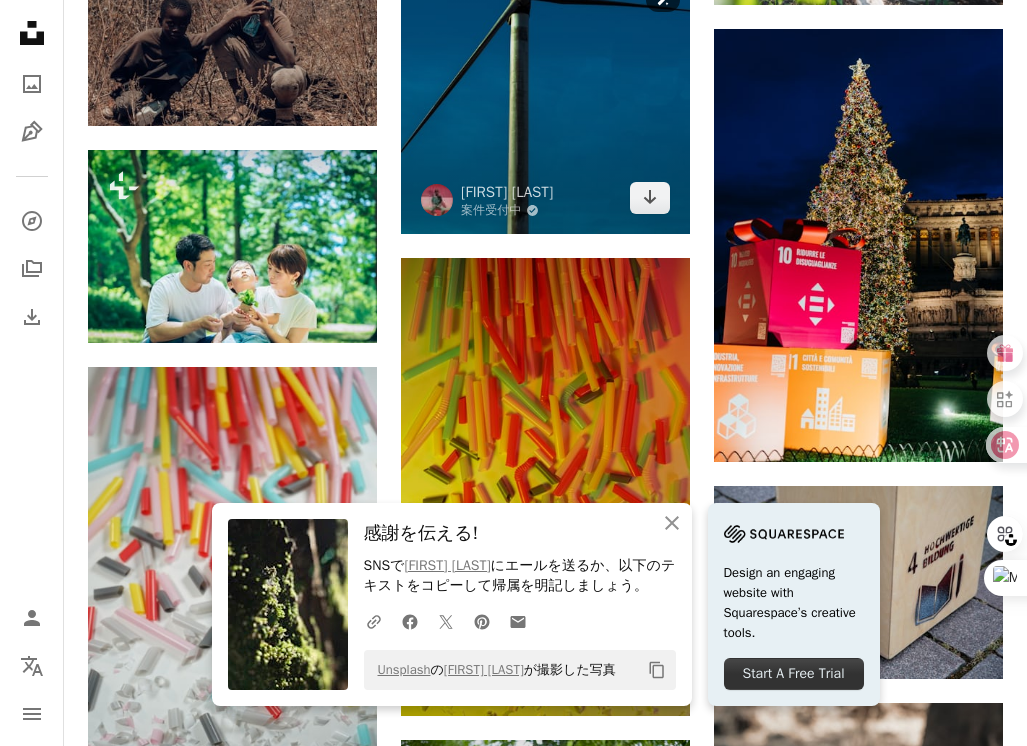 scroll, scrollTop: 1372, scrollLeft: 0, axis: vertical 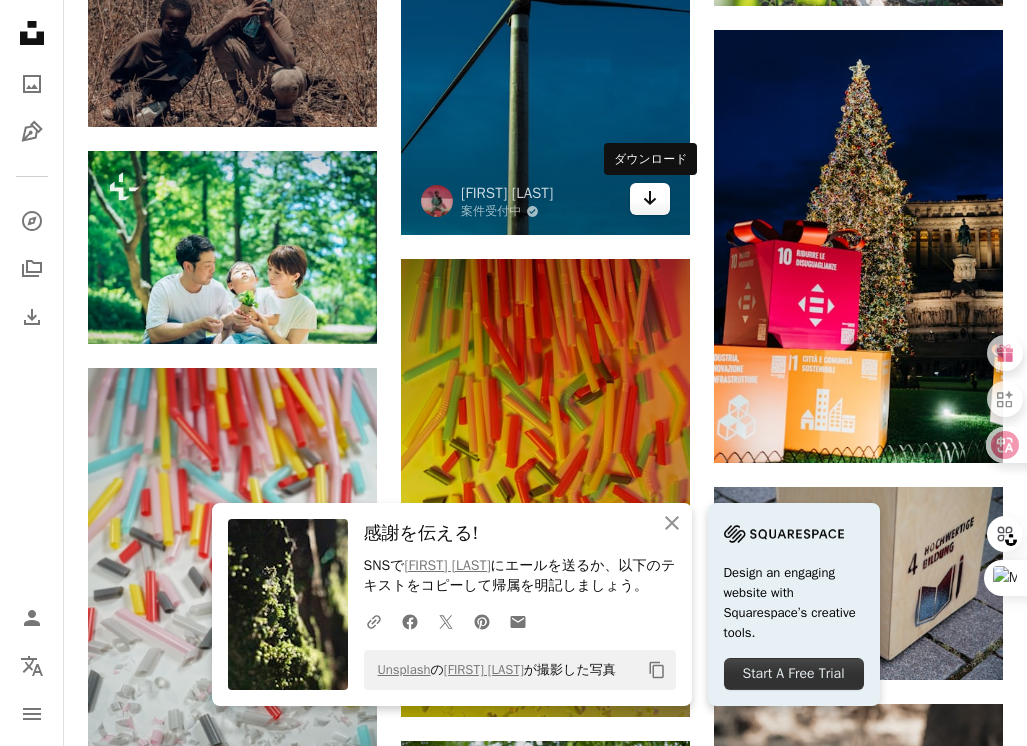 click on "Arrow pointing down" 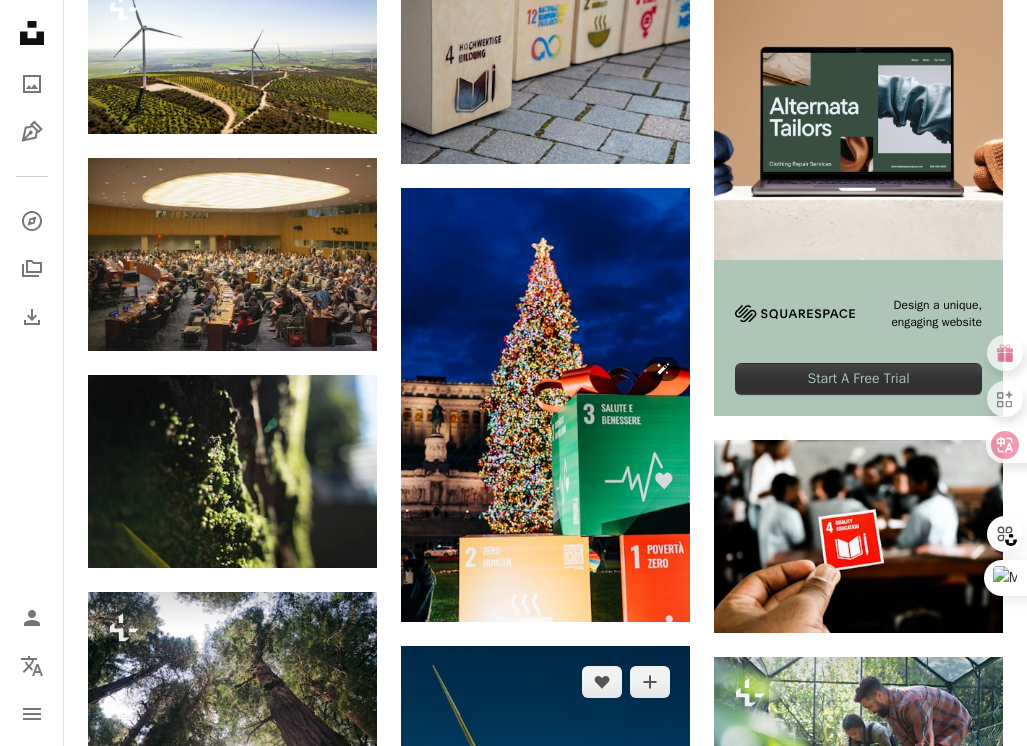 scroll, scrollTop: 0, scrollLeft: 0, axis: both 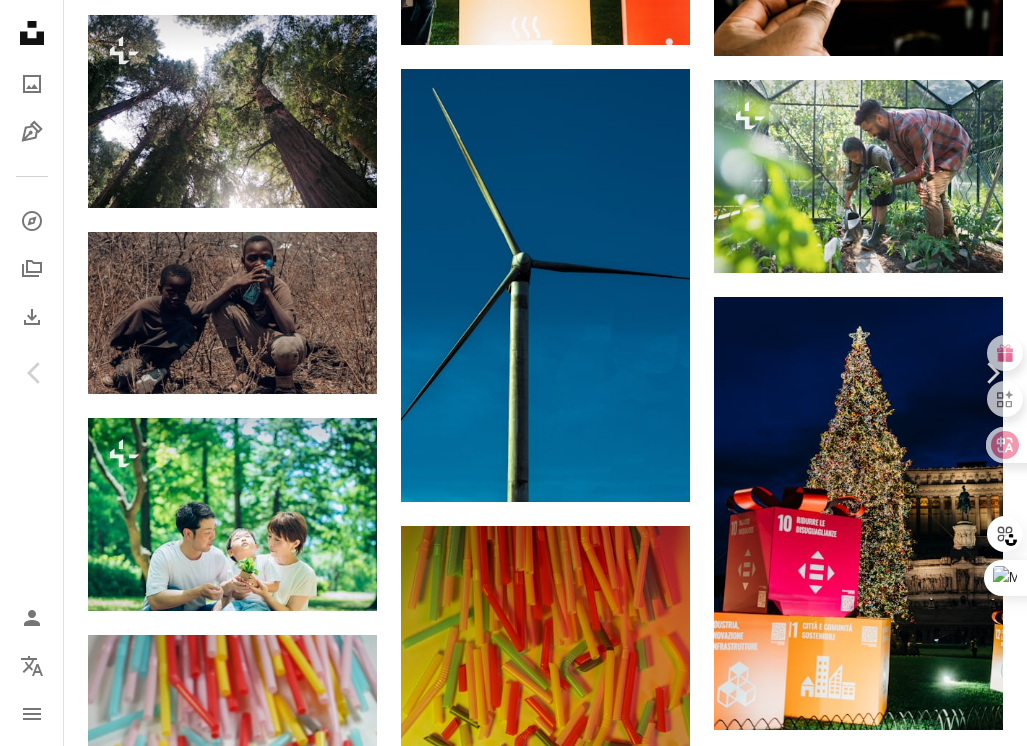 click on "An X shape Chevron left Chevron right Getty Images Unsplash+ 向け A heart A plus sign A lock ダウンロード Zoom in A forward-right arrow 共有 More Actions Calendar outlined 2023年4月22日 に公開 Safety Unsplash+ライセンス の下でライセンスされています 人 家族 女性 ボランティア 屋外 健康的なライフスタイル 幼年 緑色 奏法 シングルマザー 男性 持続可能なライフスタイル 環境問題 ミッドアダルト 無料の写真 このシリーズより Plus sign for Unsplash+ 関連イメージ Plus sign for Unsplash+ A heart A plus sign Getty Images Unsplash+ 向け A lock ダウンロード Plus sign for Unsplash+ A heart A plus sign Getty Images Unsplash+ 向け A lock ダウンロード Plus sign for Unsplash+ A heart A plus sign Getty Images Unsplash+ 向け A lock ダウンロード Plus sign for Unsplash+ A heart A plus sign Getty Images Unsplash+ 向け A lock ダウンロード Plus sign for Unsplash+ A heart A plus sign Getty Images" at bounding box center [513, 2868] 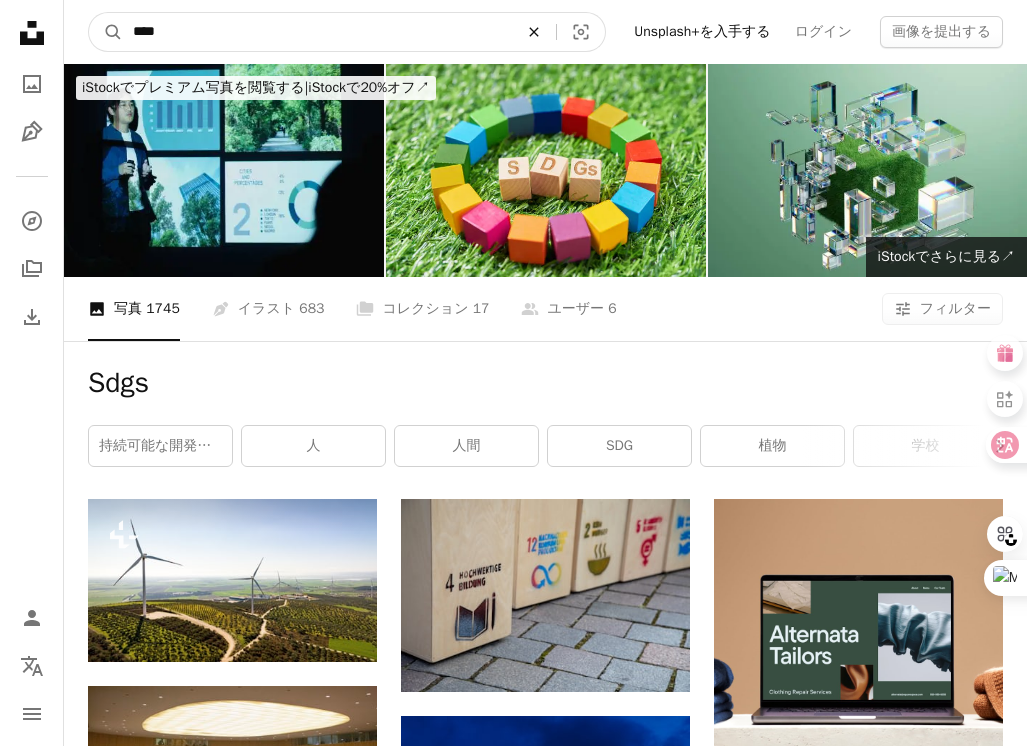 click on "An X shape" 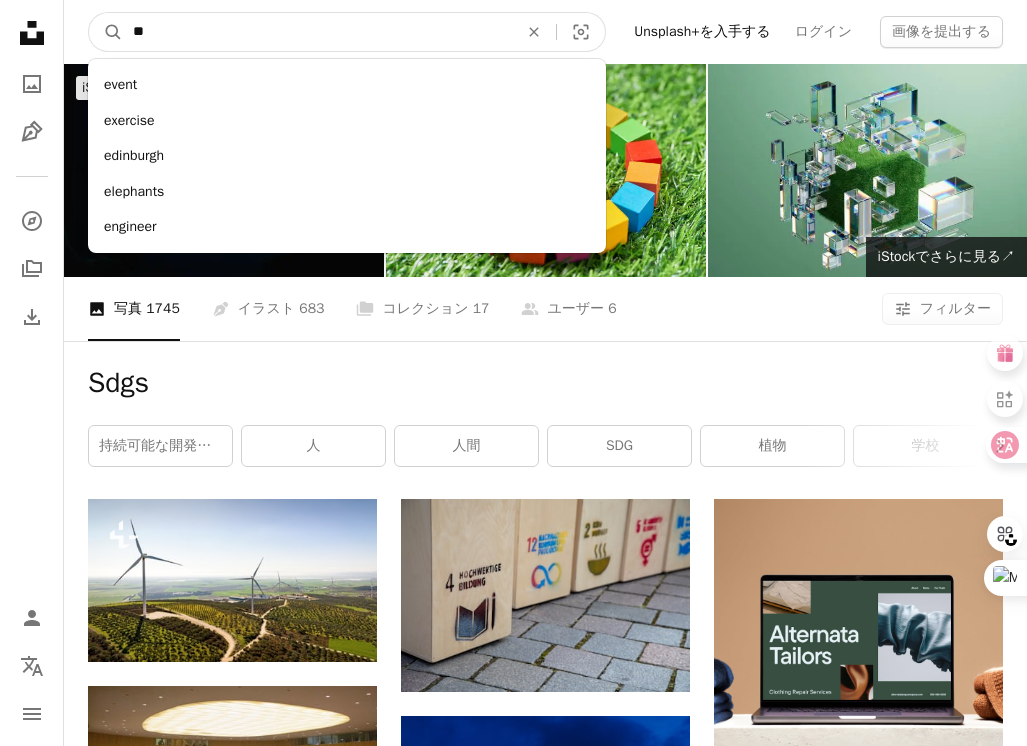 type on "***" 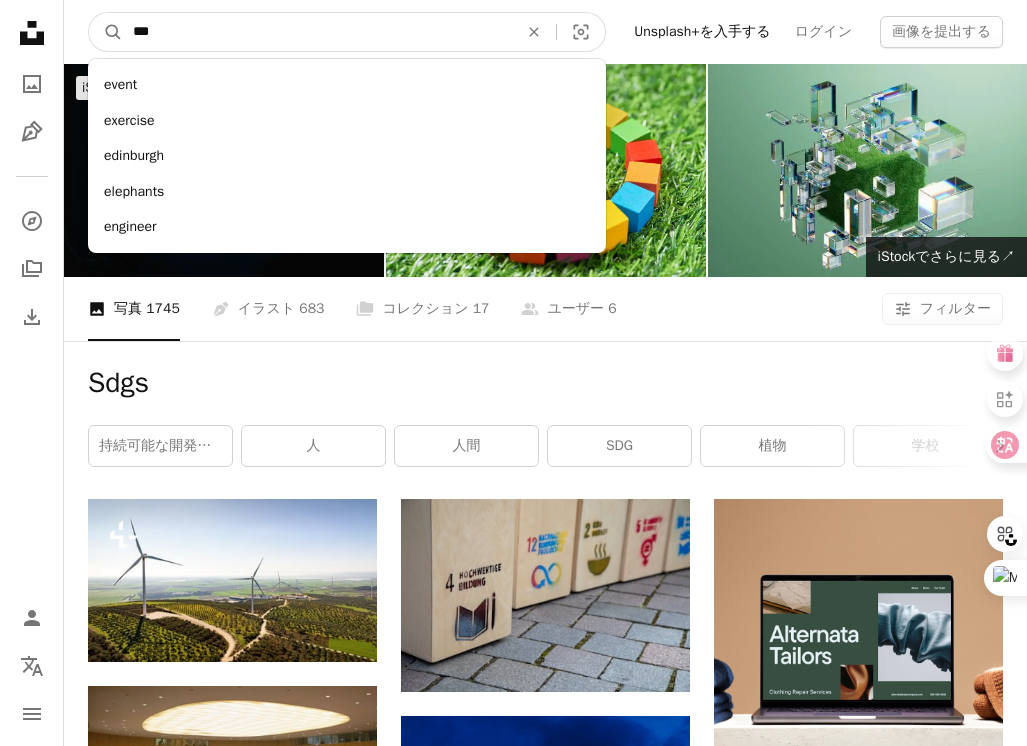click on "A magnifying glass" at bounding box center [106, 32] 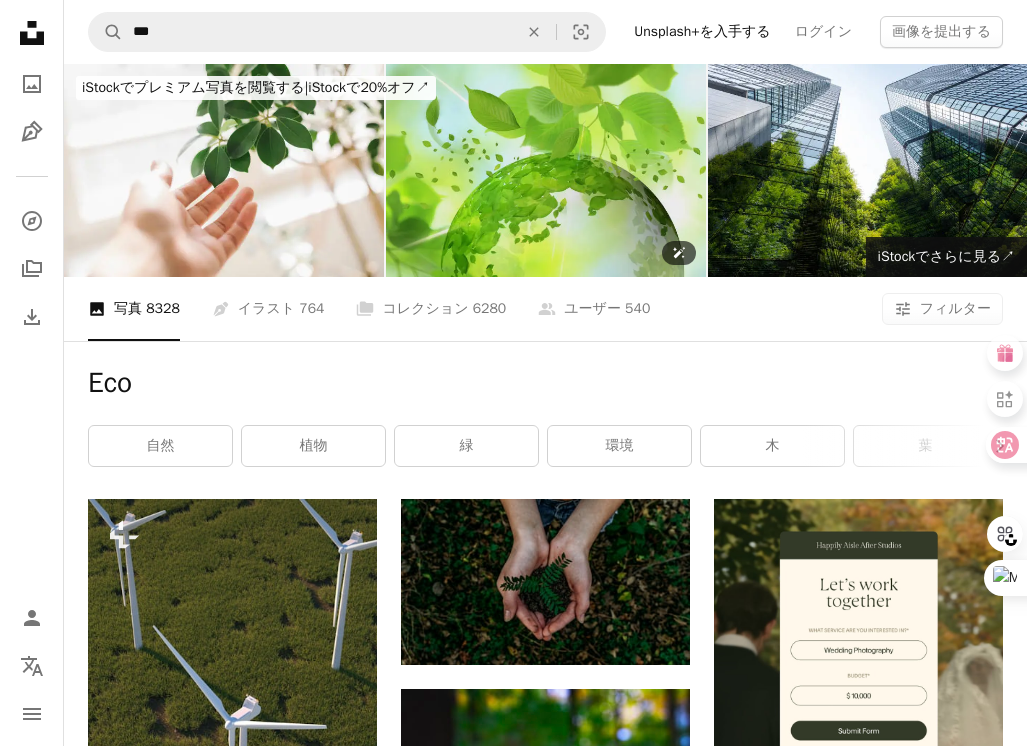click at bounding box center (546, 170) 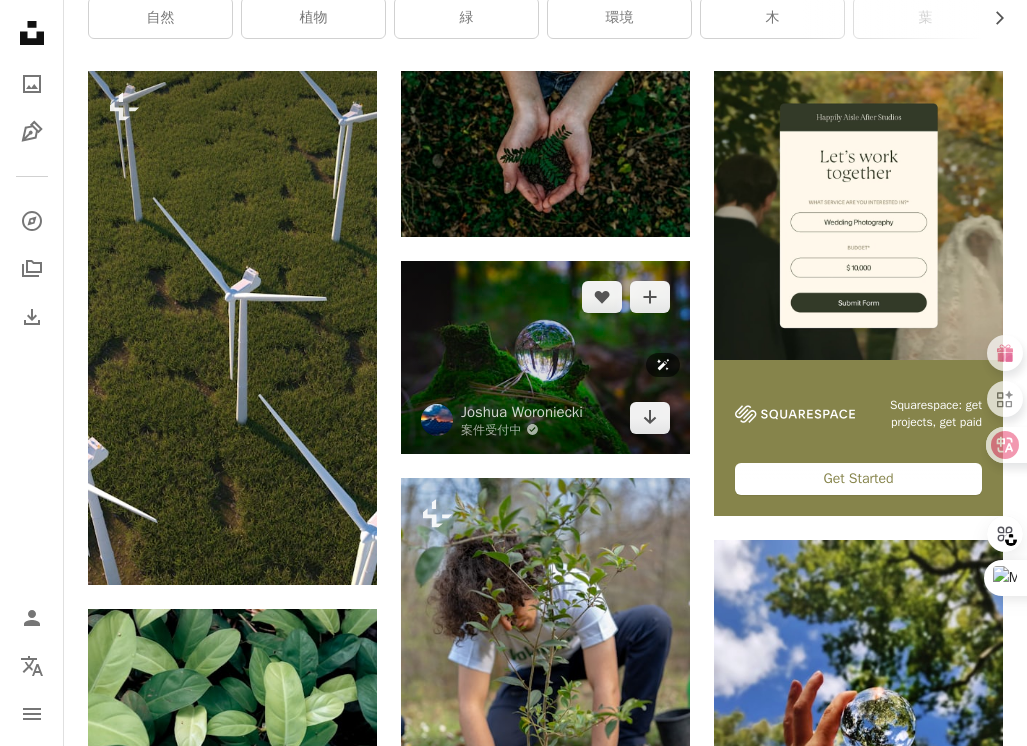 scroll, scrollTop: 401, scrollLeft: 0, axis: vertical 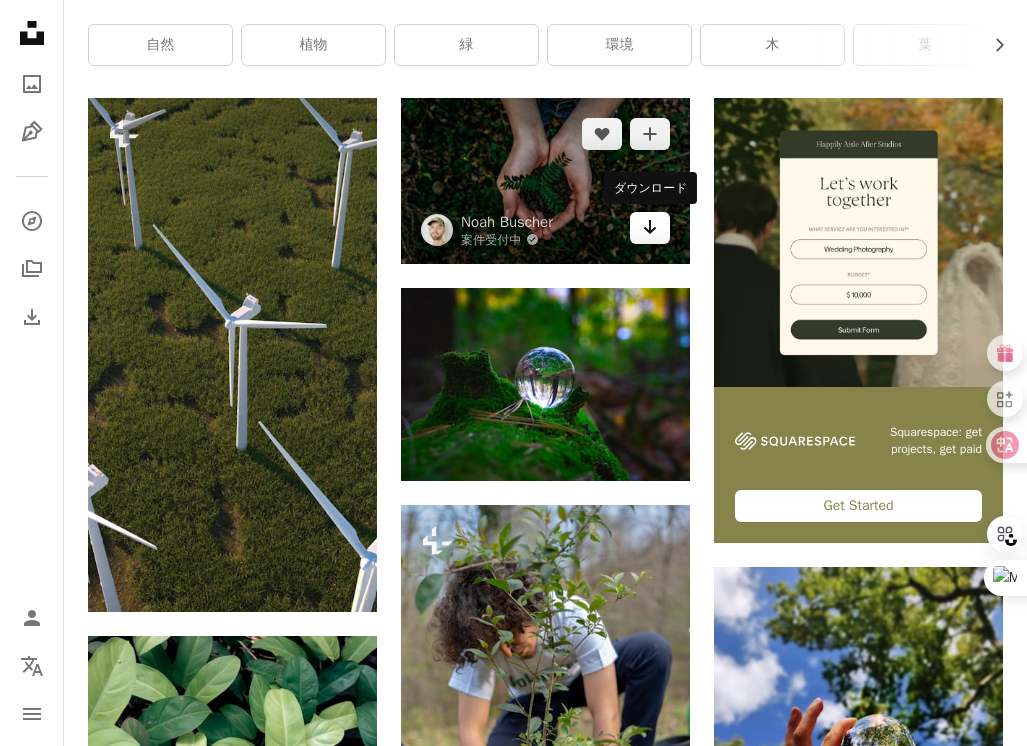click on "Arrow pointing down" 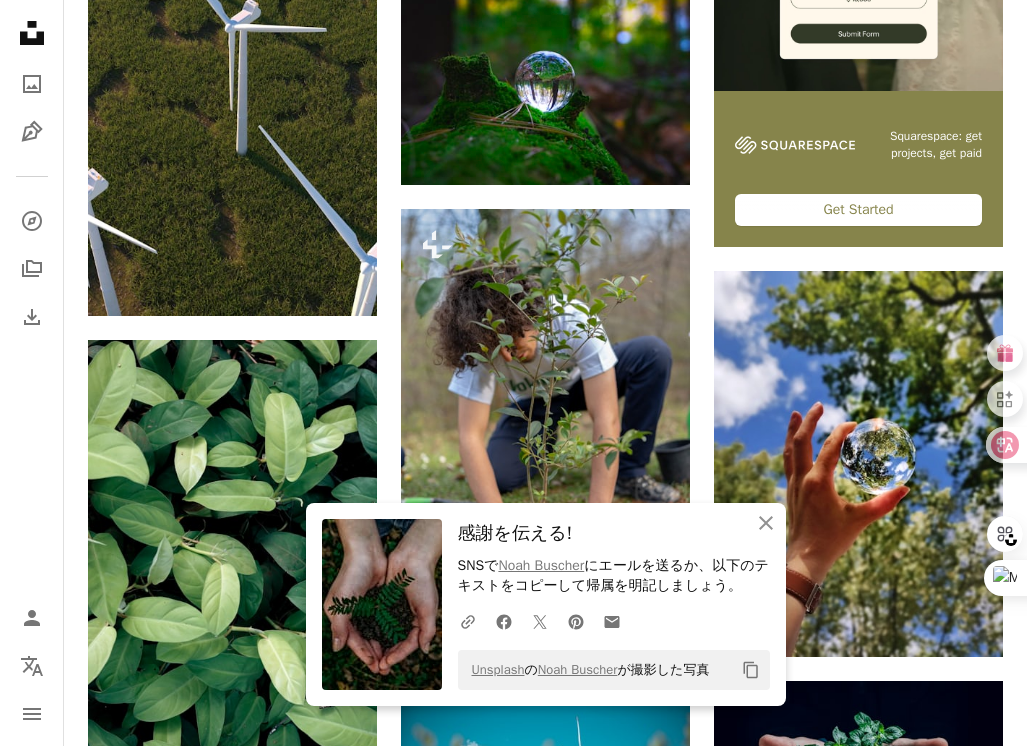 scroll, scrollTop: 775, scrollLeft: 0, axis: vertical 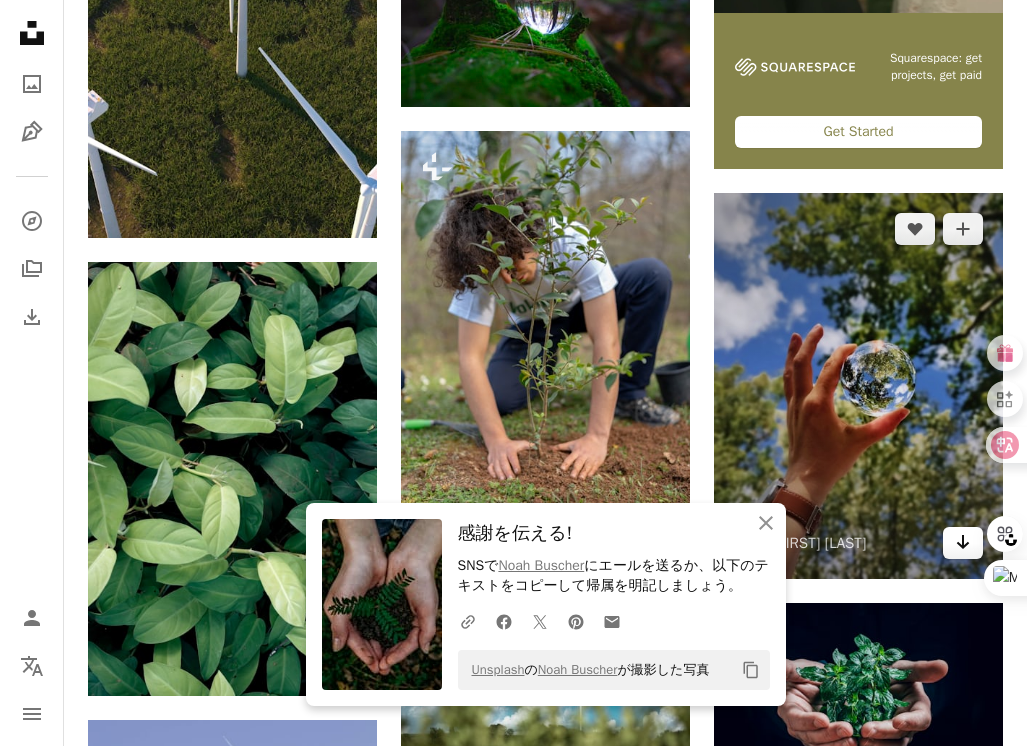click on "Arrow pointing down" 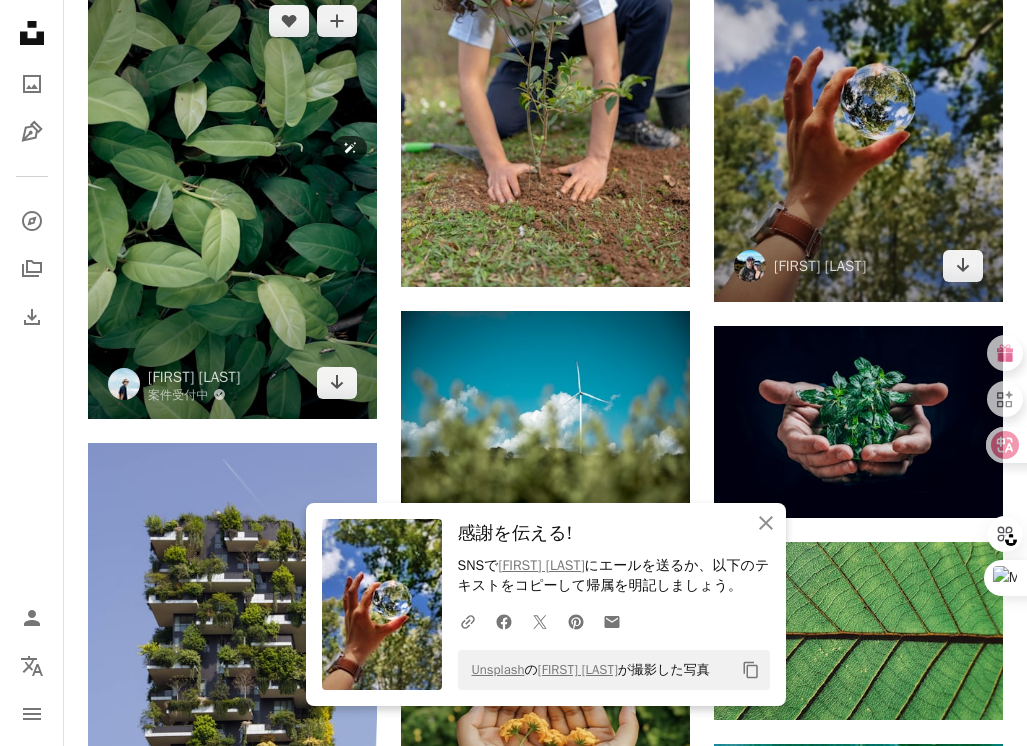 scroll, scrollTop: 1165, scrollLeft: 0, axis: vertical 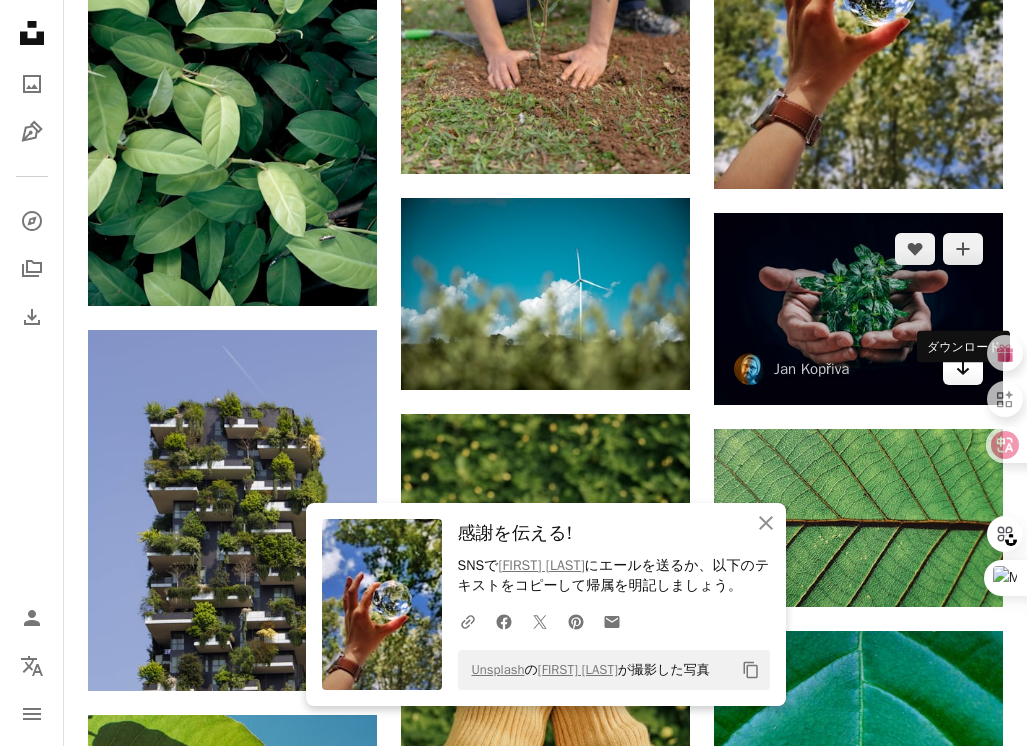 click on "Arrow pointing down" 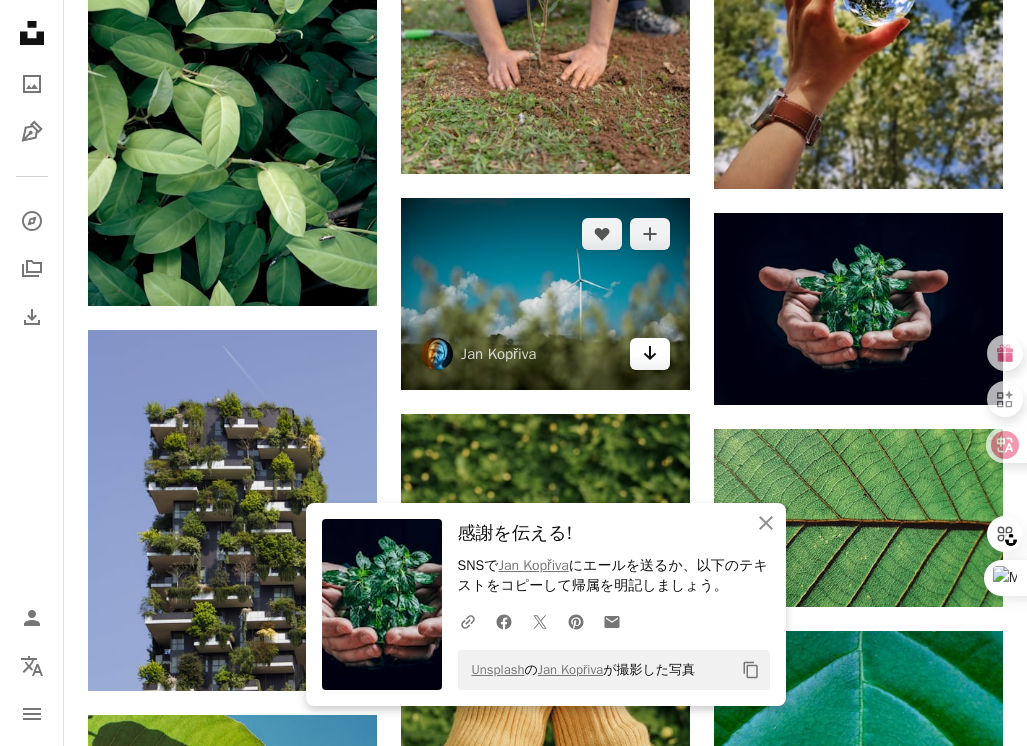click 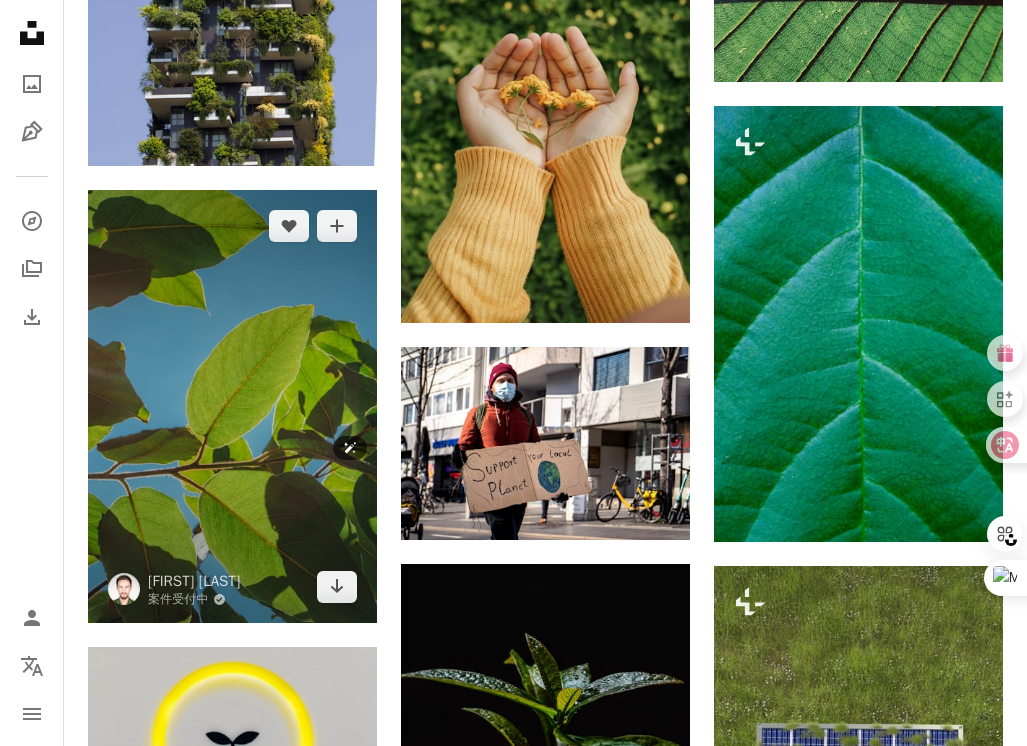 scroll, scrollTop: 1698, scrollLeft: 0, axis: vertical 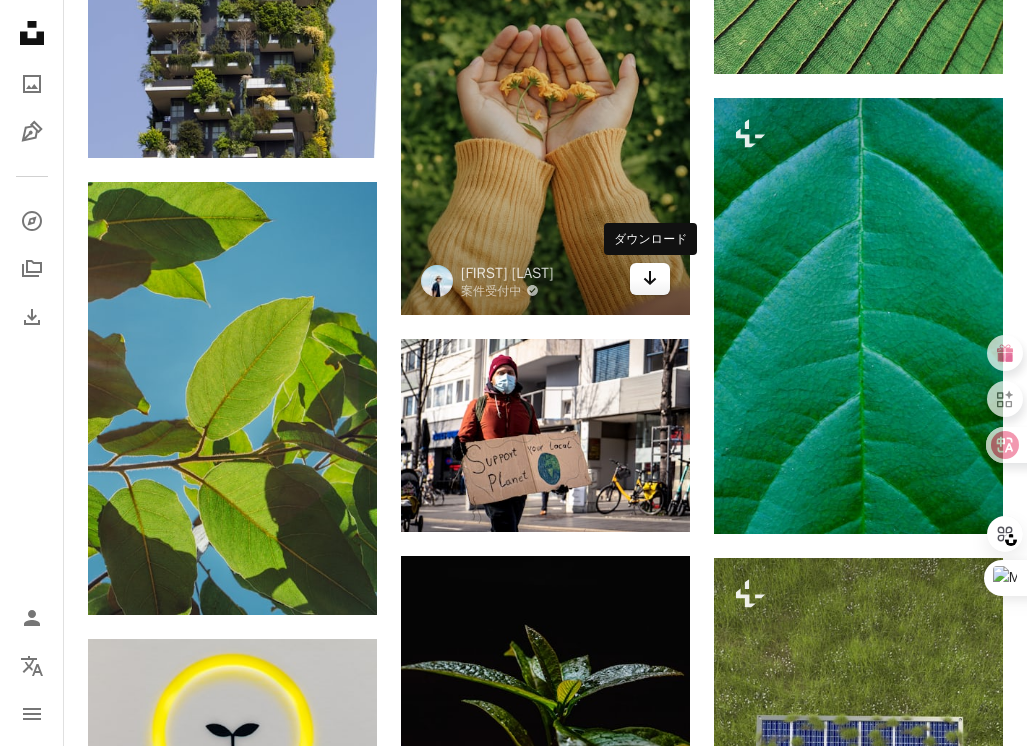 click on "Arrow pointing down" 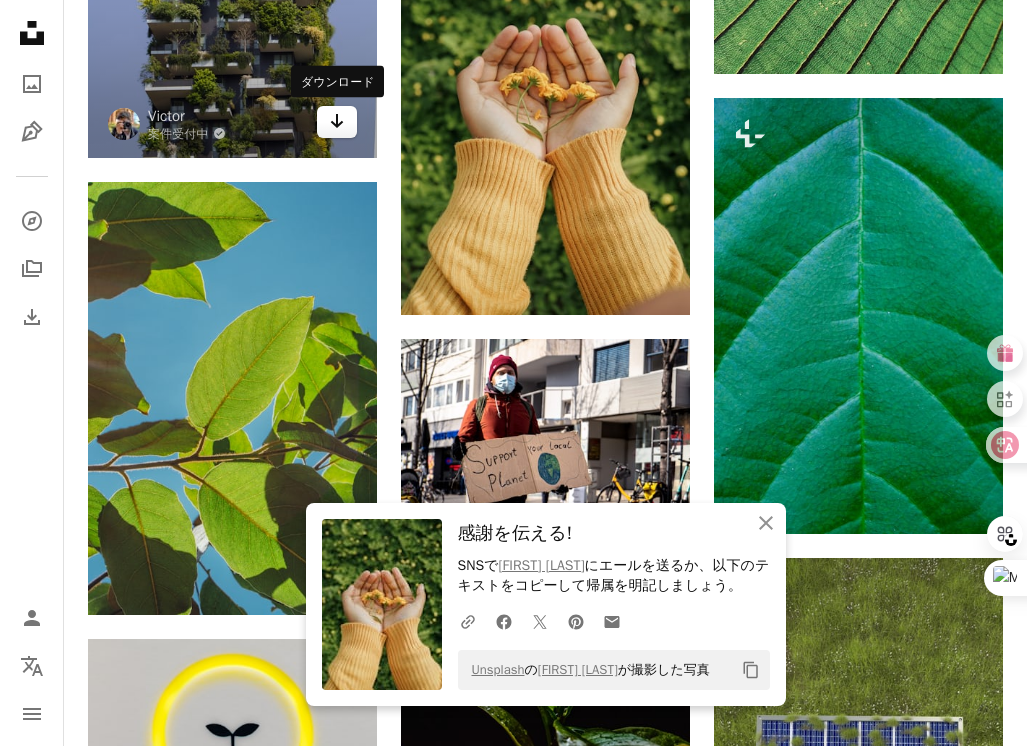 click on "Arrow pointing down" 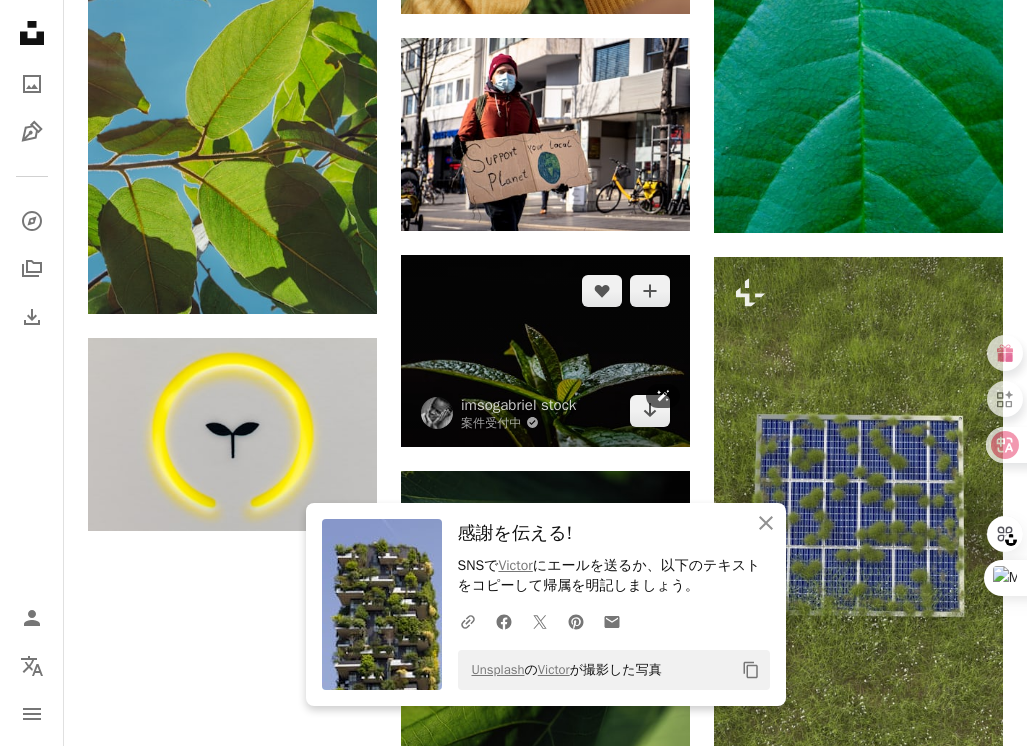 scroll, scrollTop: 2001, scrollLeft: 0, axis: vertical 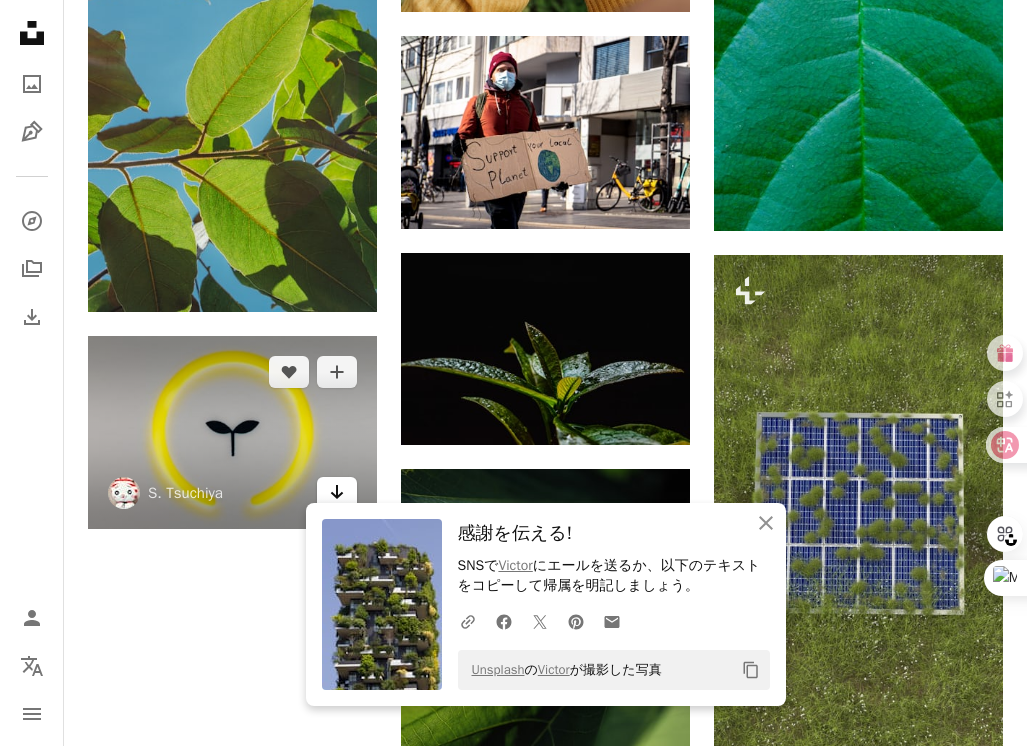 click 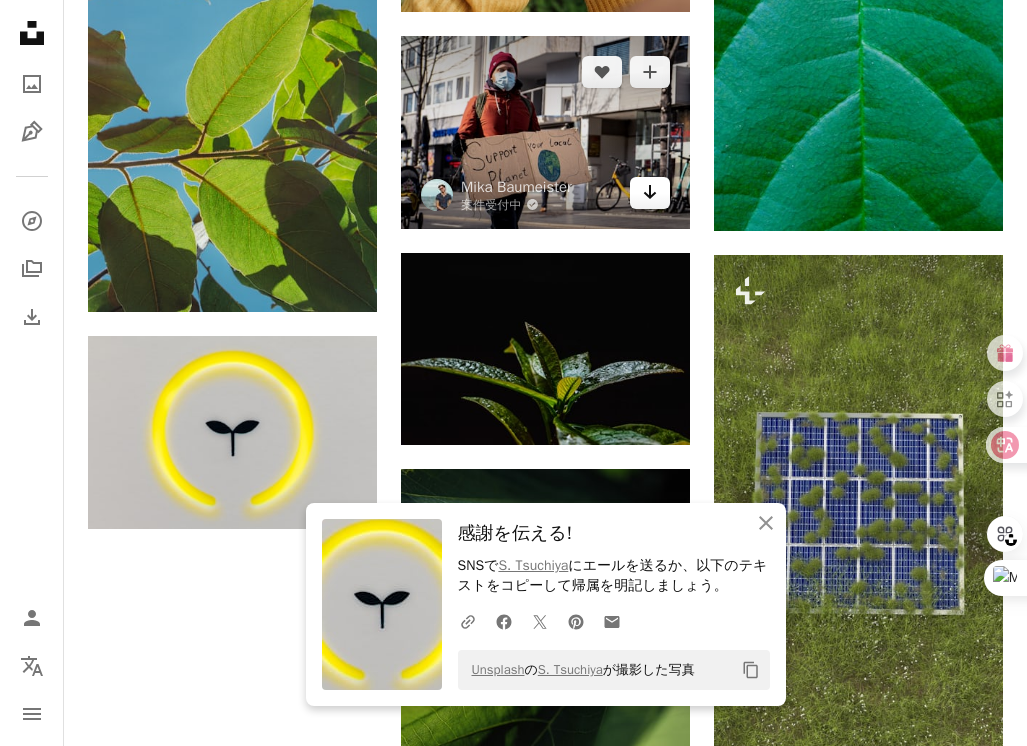 click on "Arrow pointing down" at bounding box center [650, 193] 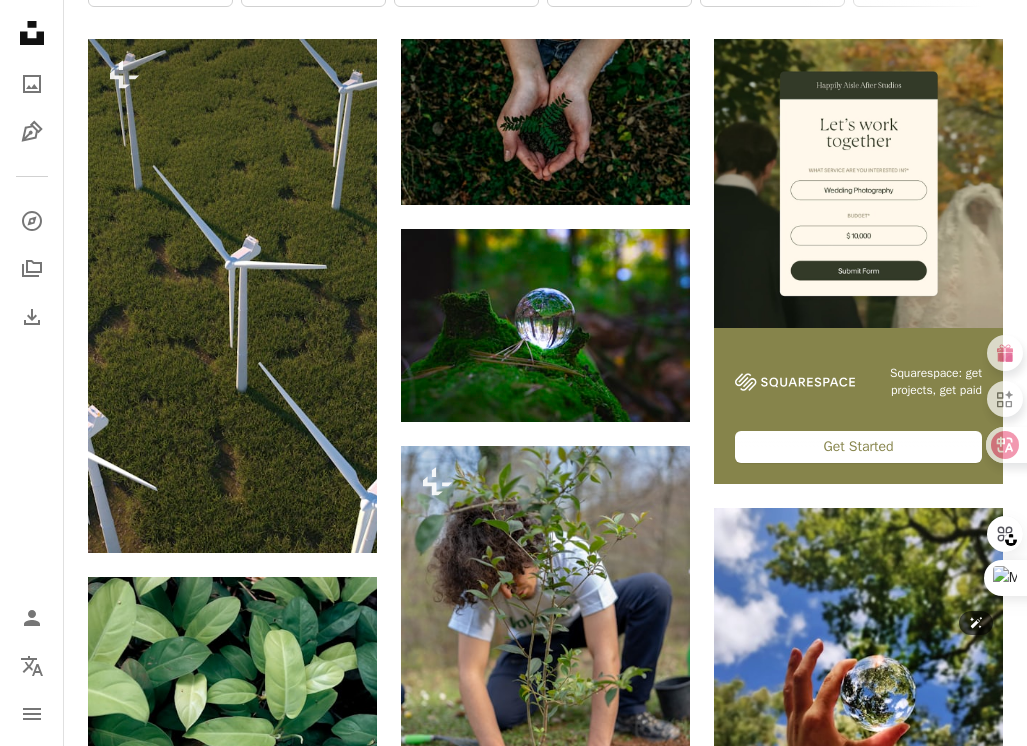 scroll, scrollTop: 0, scrollLeft: 0, axis: both 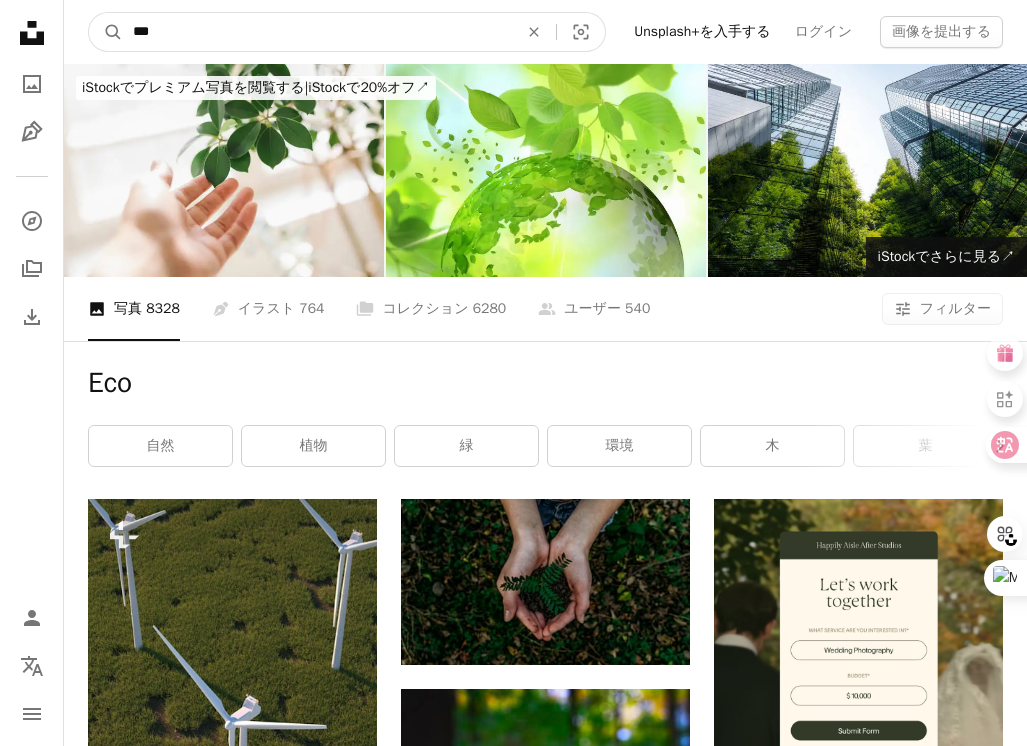 click on "***" at bounding box center (317, 32) 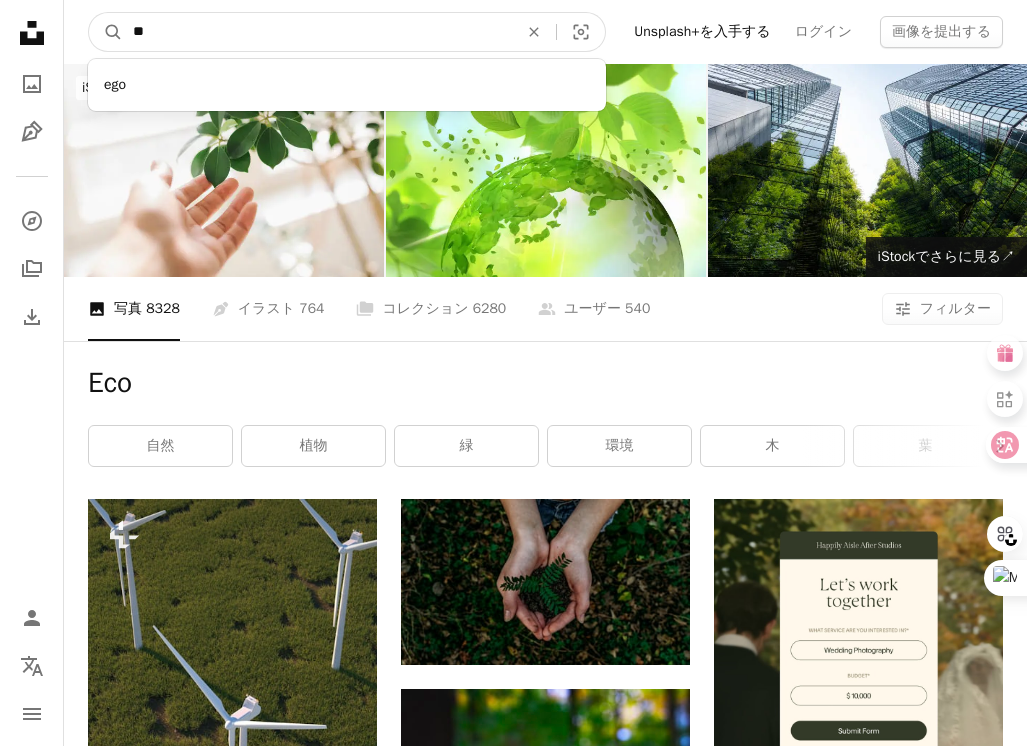 type on "*" 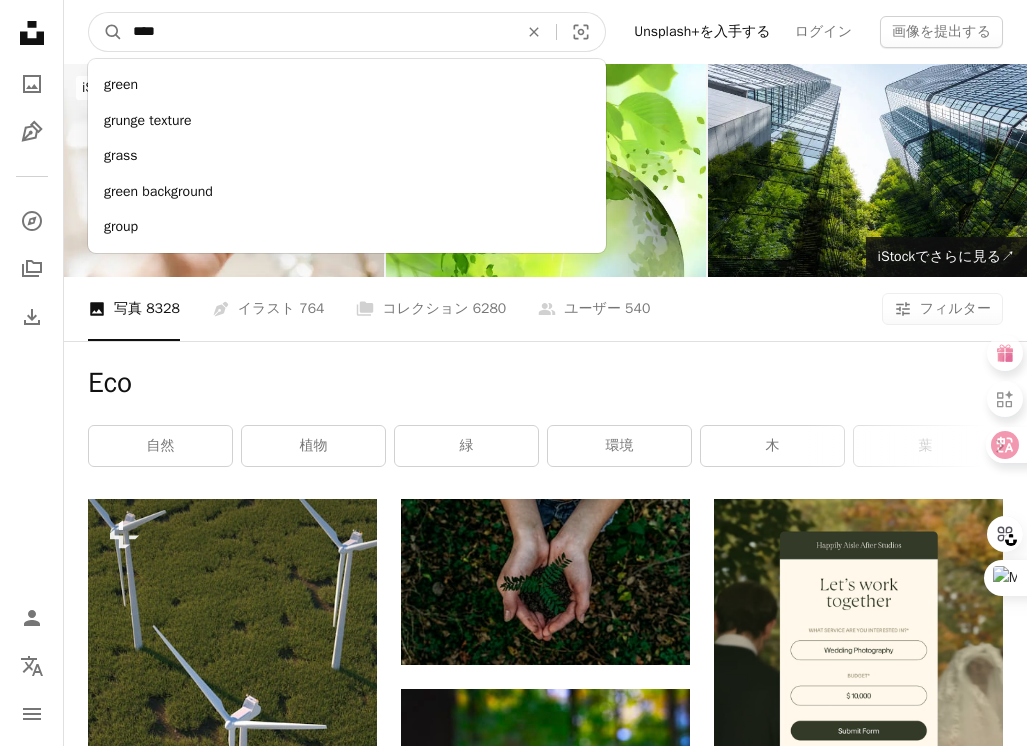 type on "*****" 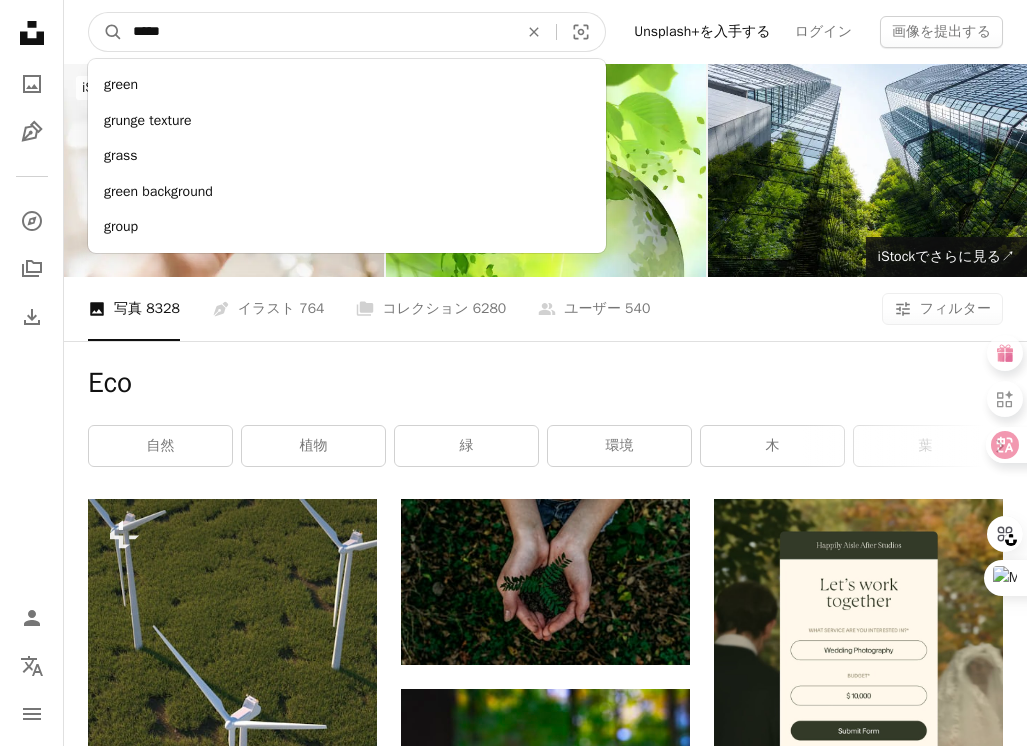 click on "A magnifying glass" at bounding box center (106, 32) 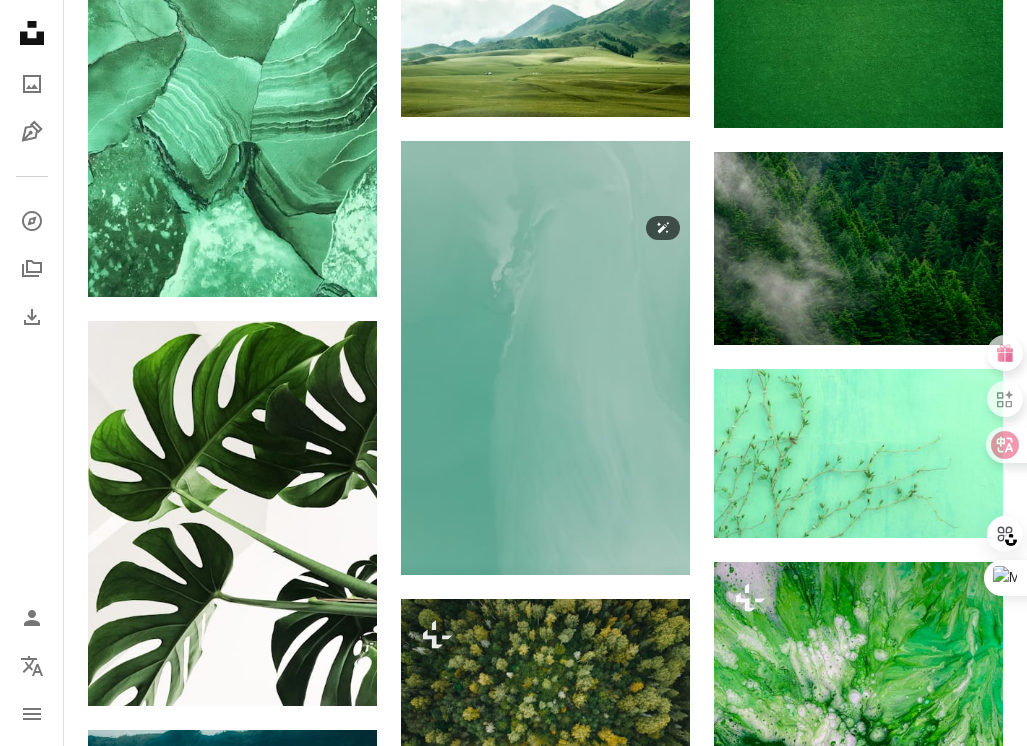 scroll, scrollTop: 0, scrollLeft: 0, axis: both 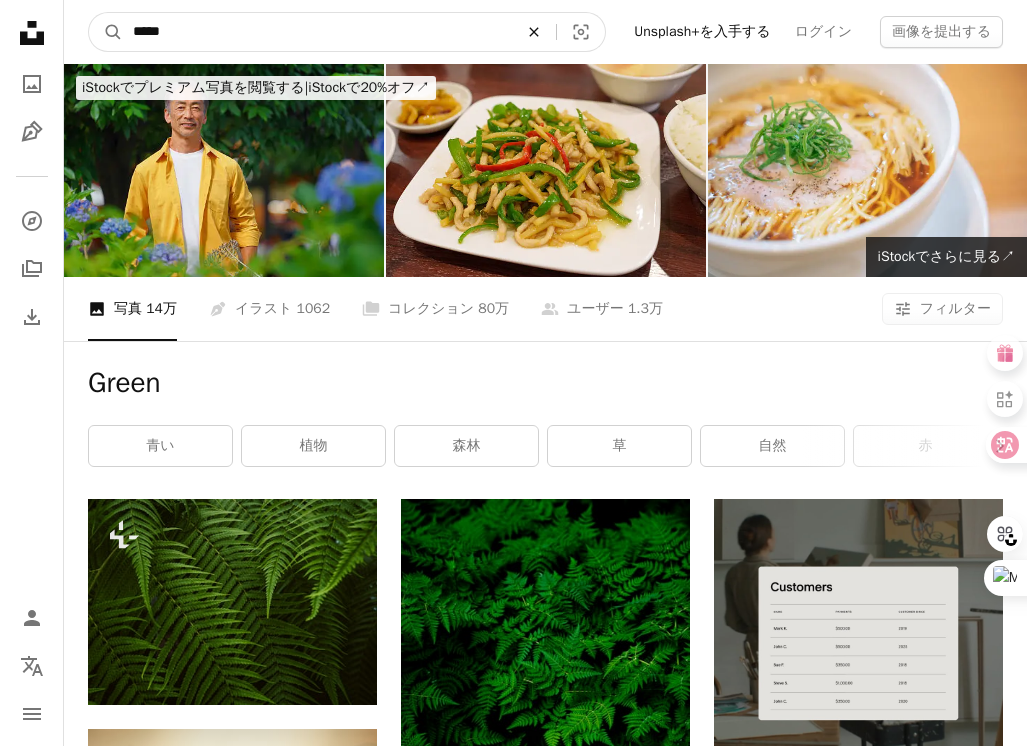 click on "An X shape" 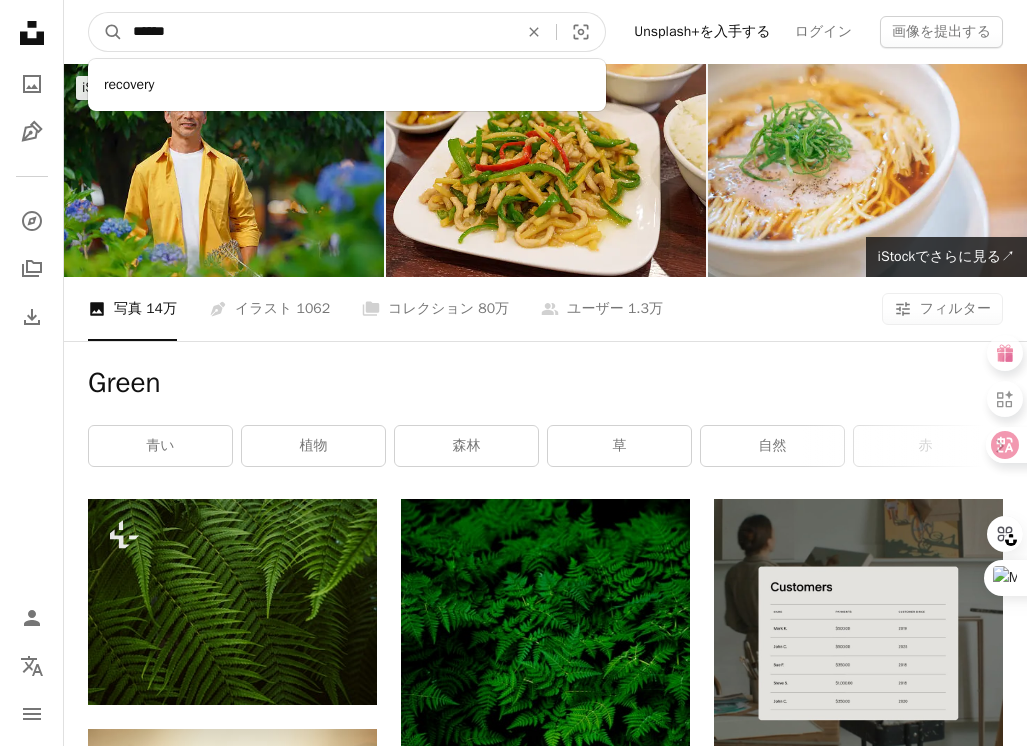 type on "*******" 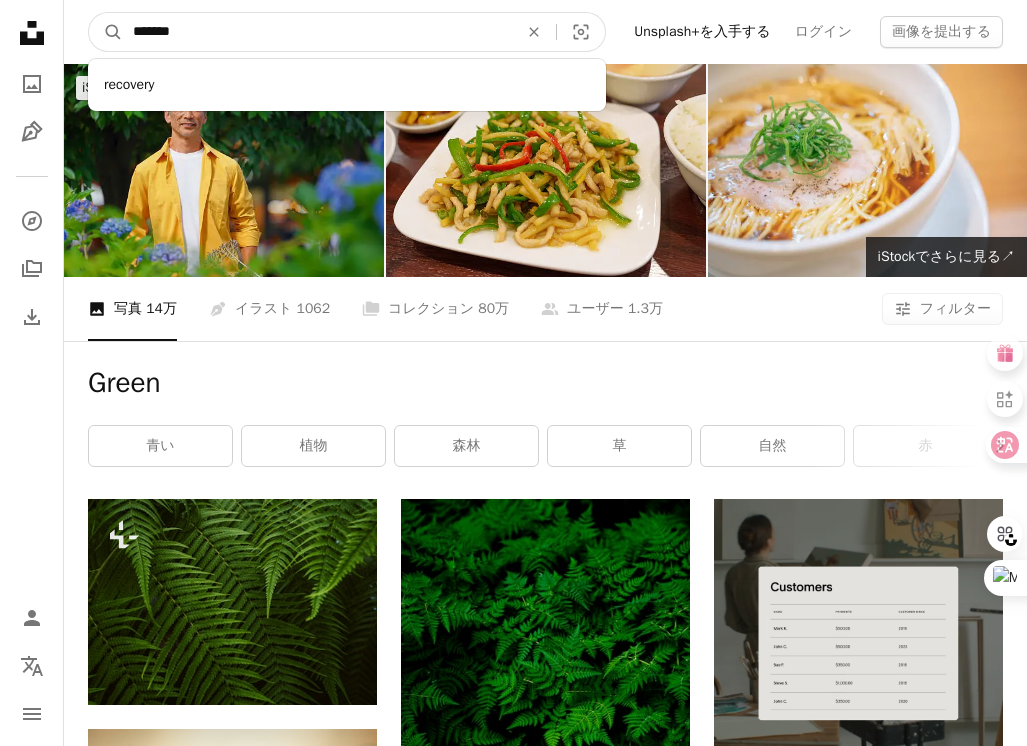 click on "A magnifying glass" at bounding box center (106, 32) 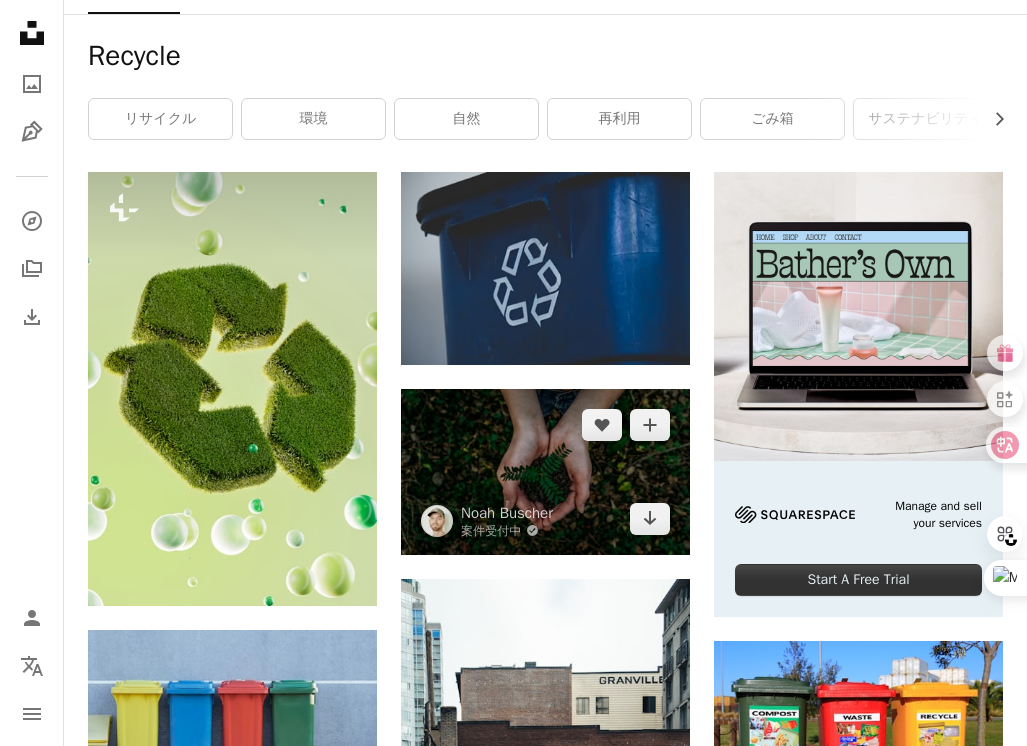 scroll, scrollTop: 453, scrollLeft: 0, axis: vertical 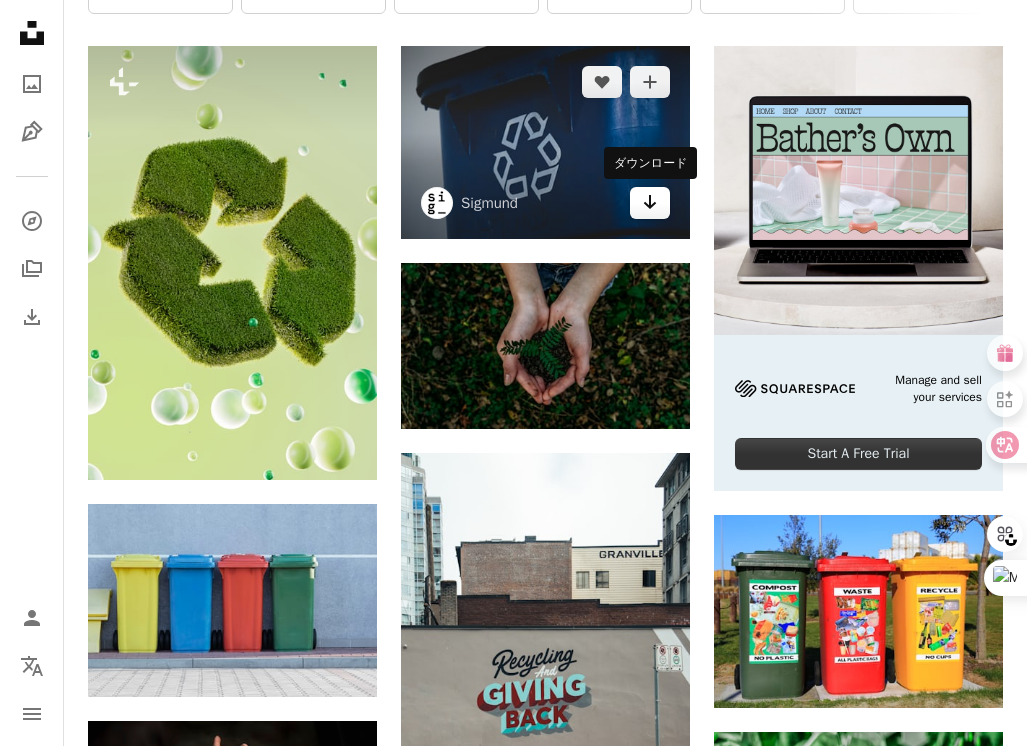 click on "Arrow pointing down" 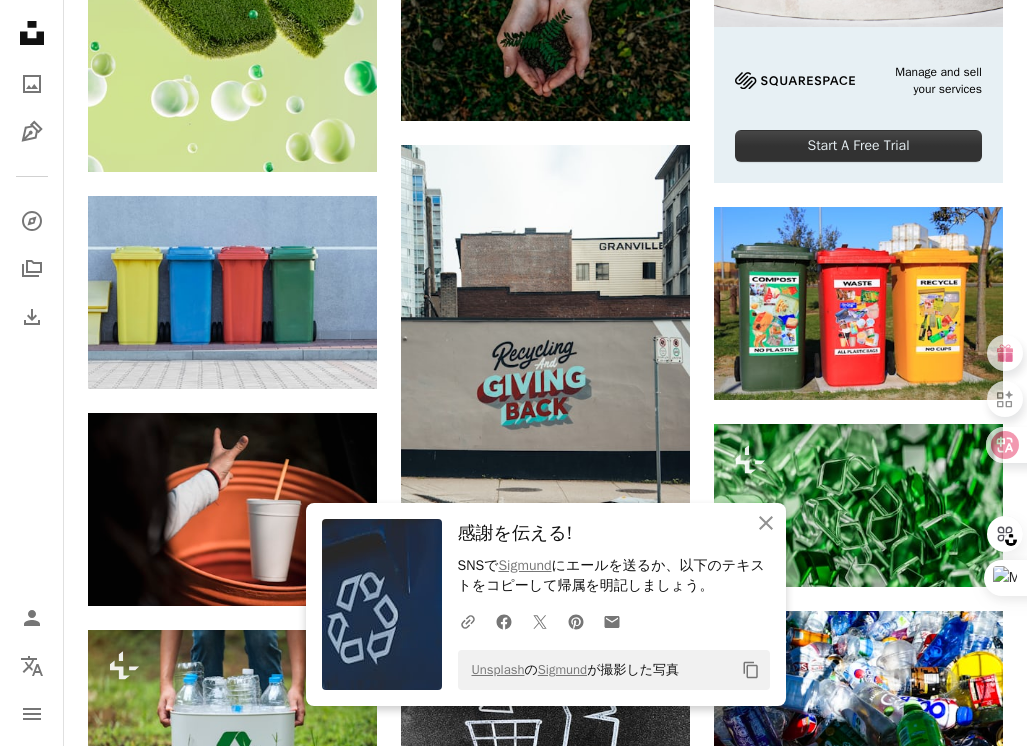 scroll, scrollTop: 790, scrollLeft: 0, axis: vertical 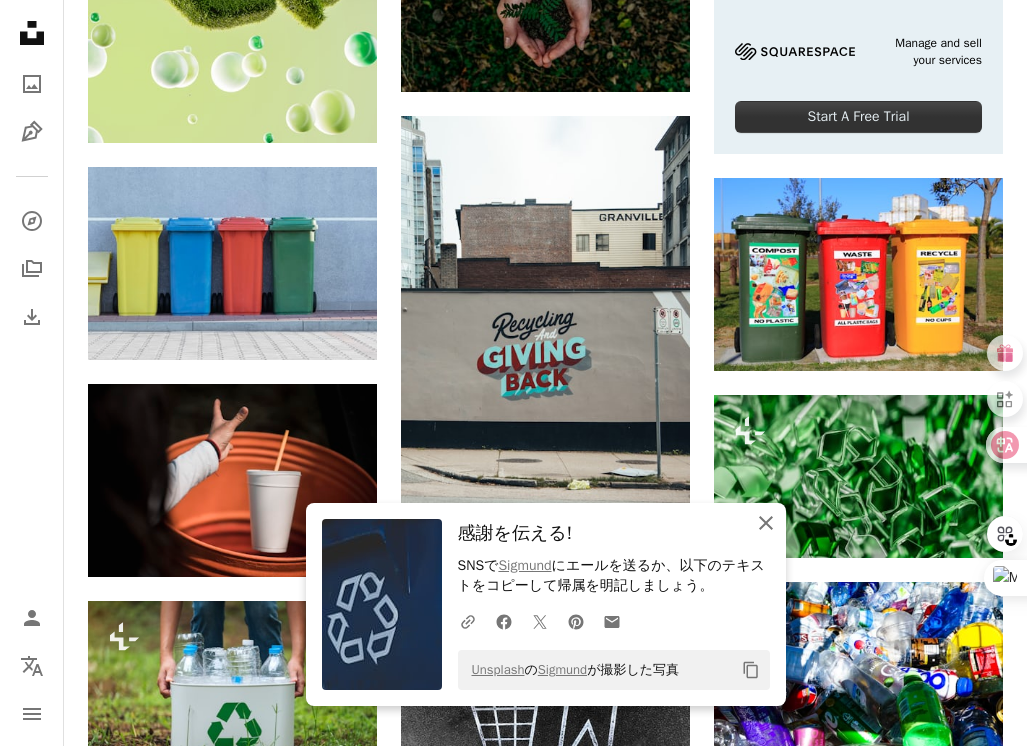 click on "An X shape" 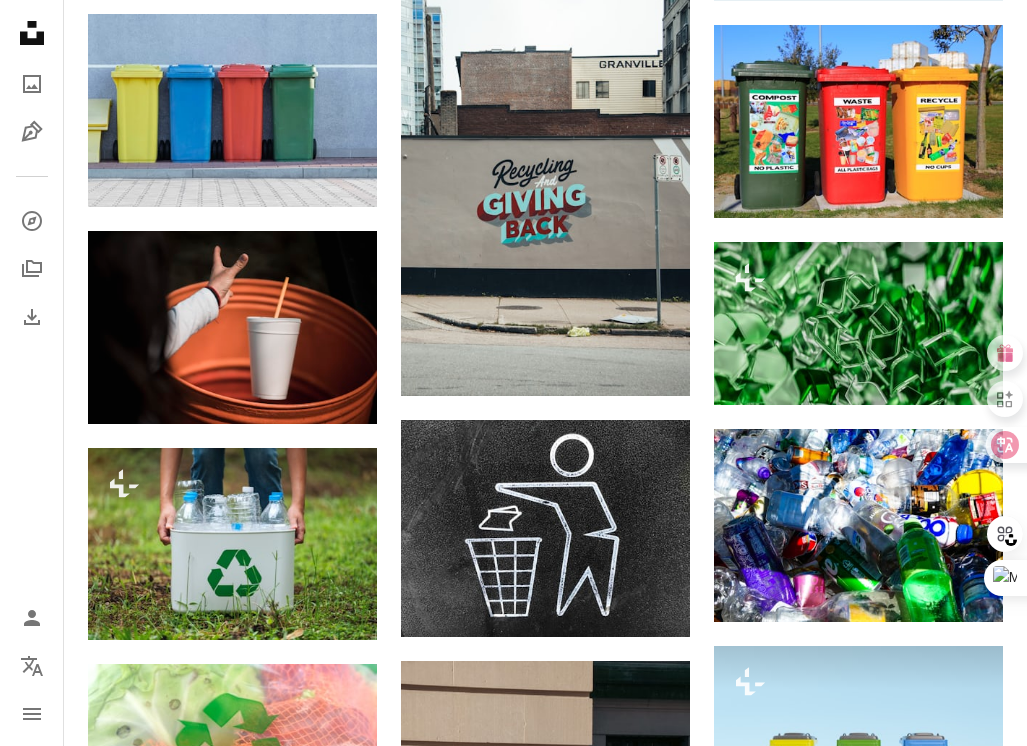 scroll, scrollTop: 1028, scrollLeft: 0, axis: vertical 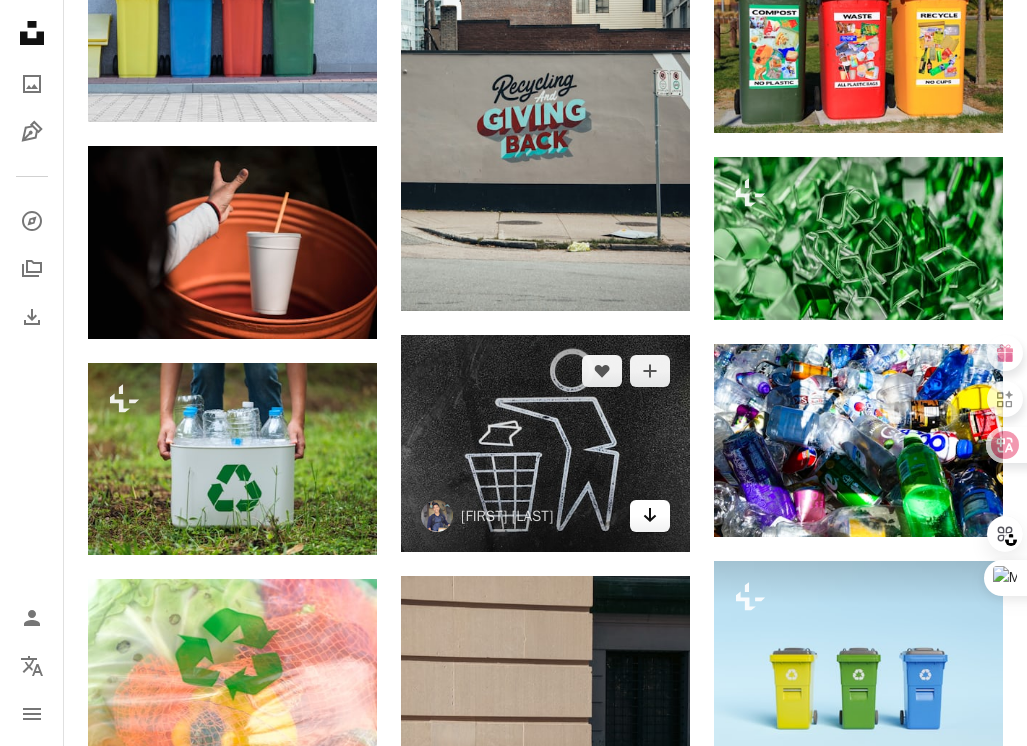 click on "Arrow pointing down" 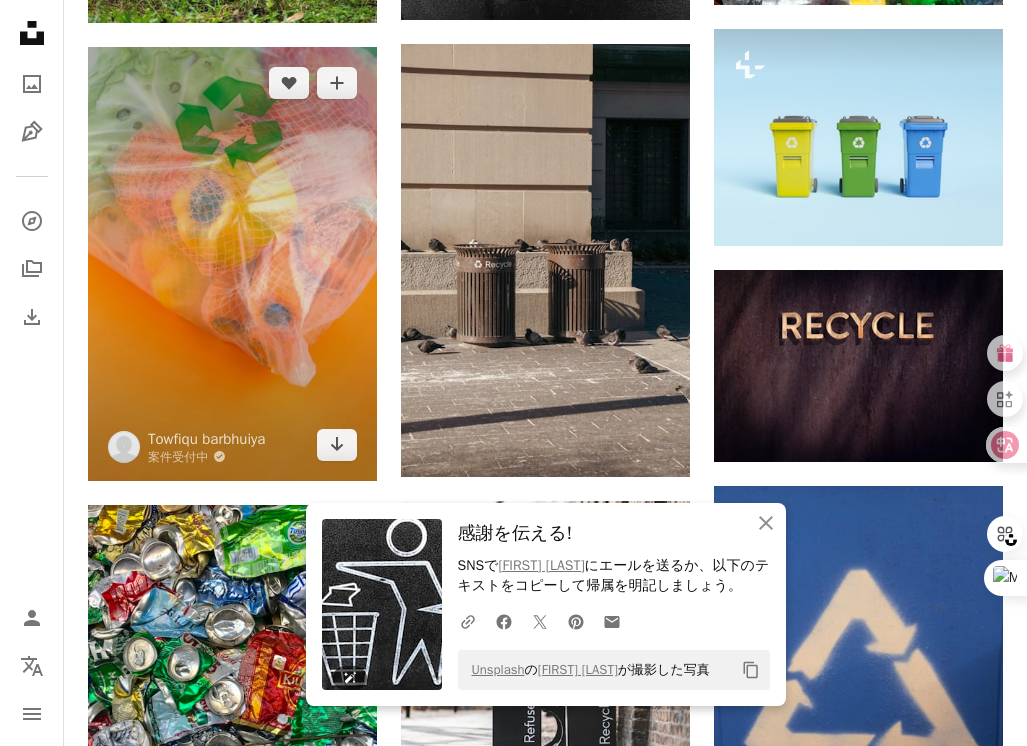 scroll, scrollTop: 1562, scrollLeft: 0, axis: vertical 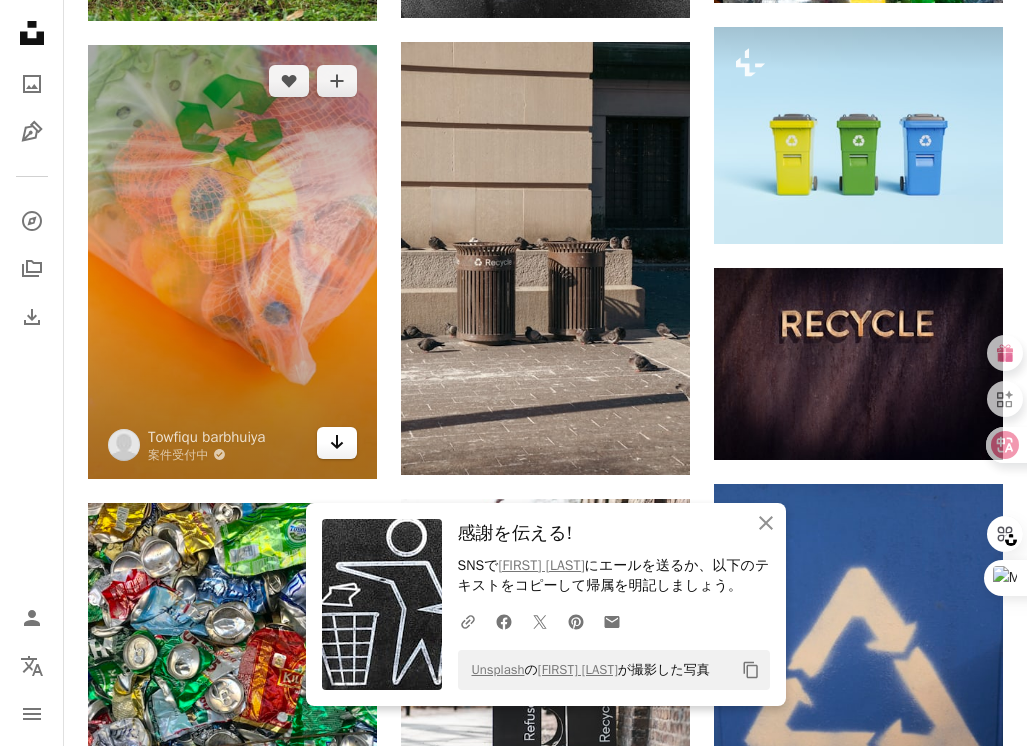 click on "Arrow pointing down" 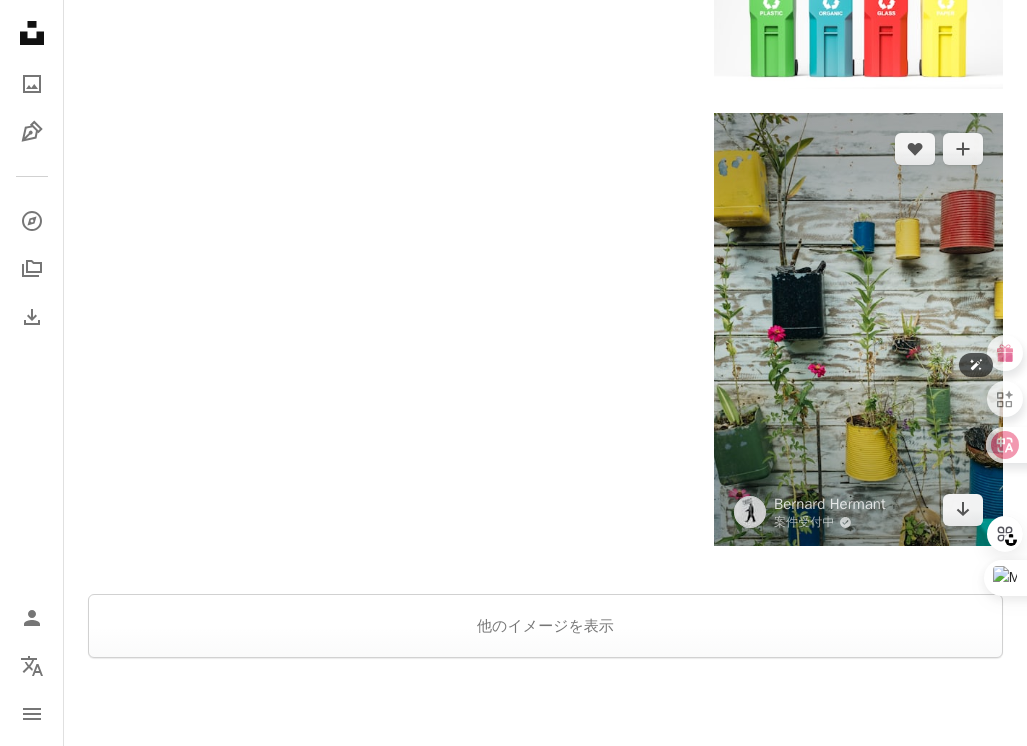 scroll, scrollTop: 2665, scrollLeft: 0, axis: vertical 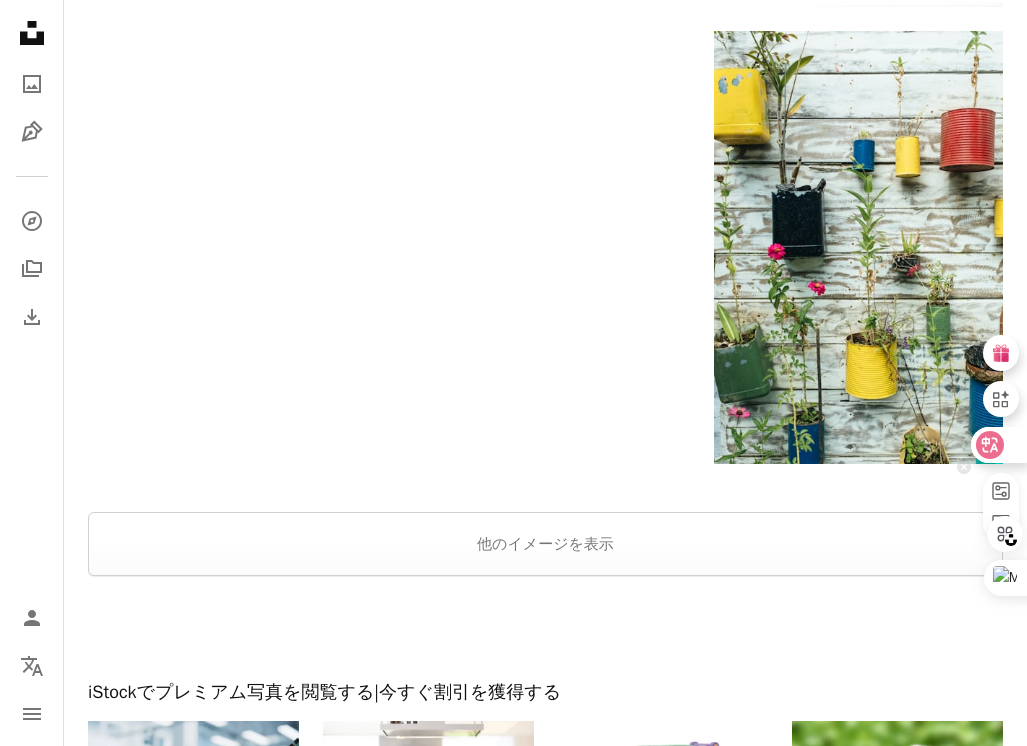 click 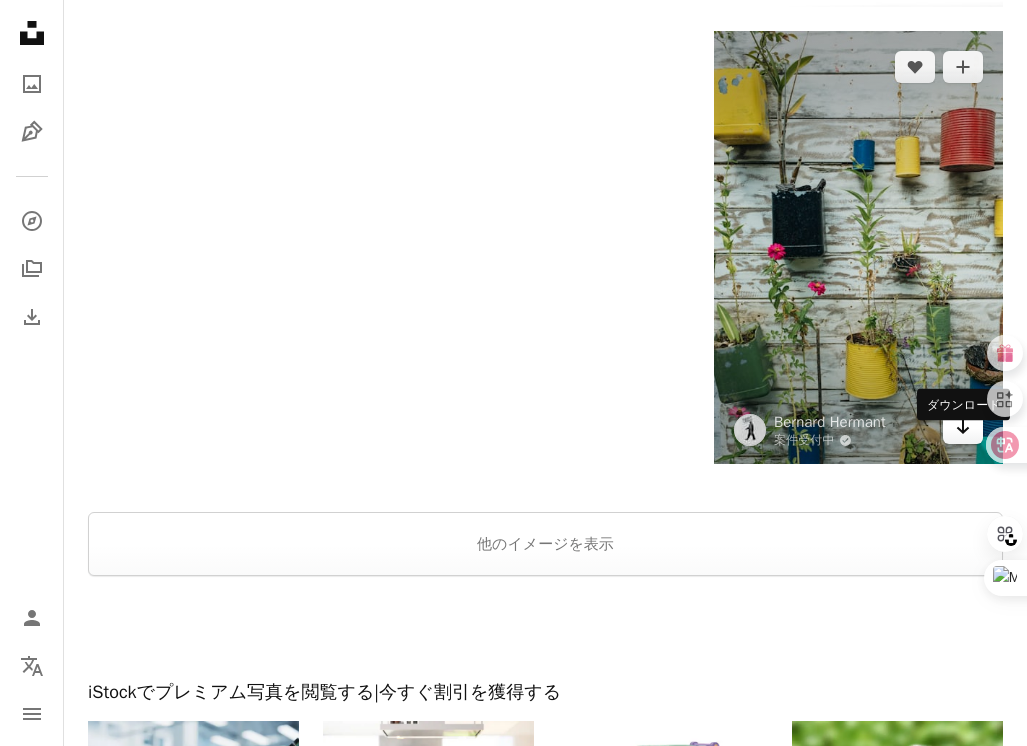 click on "Arrow pointing down" 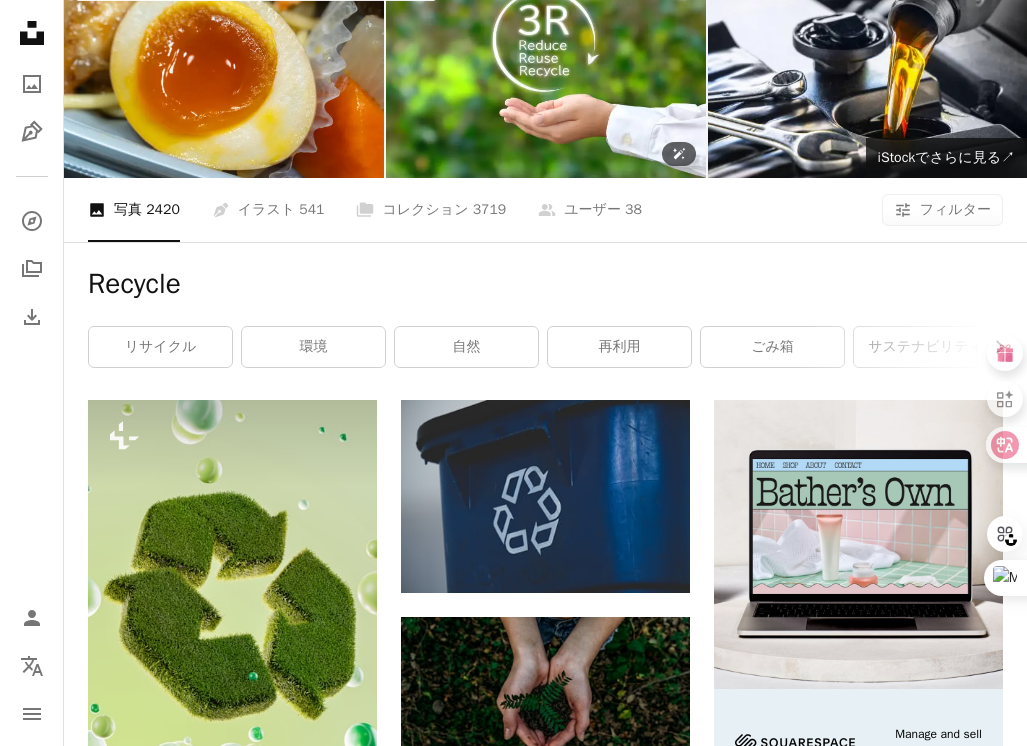 scroll, scrollTop: 0, scrollLeft: 0, axis: both 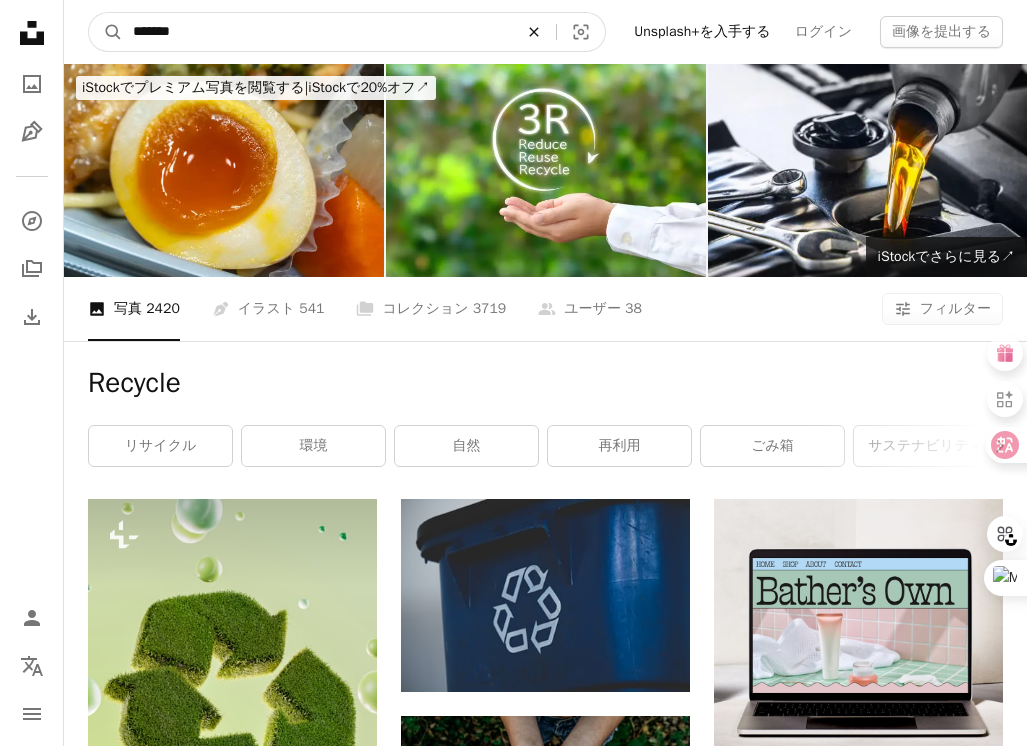 click on "An X shape" 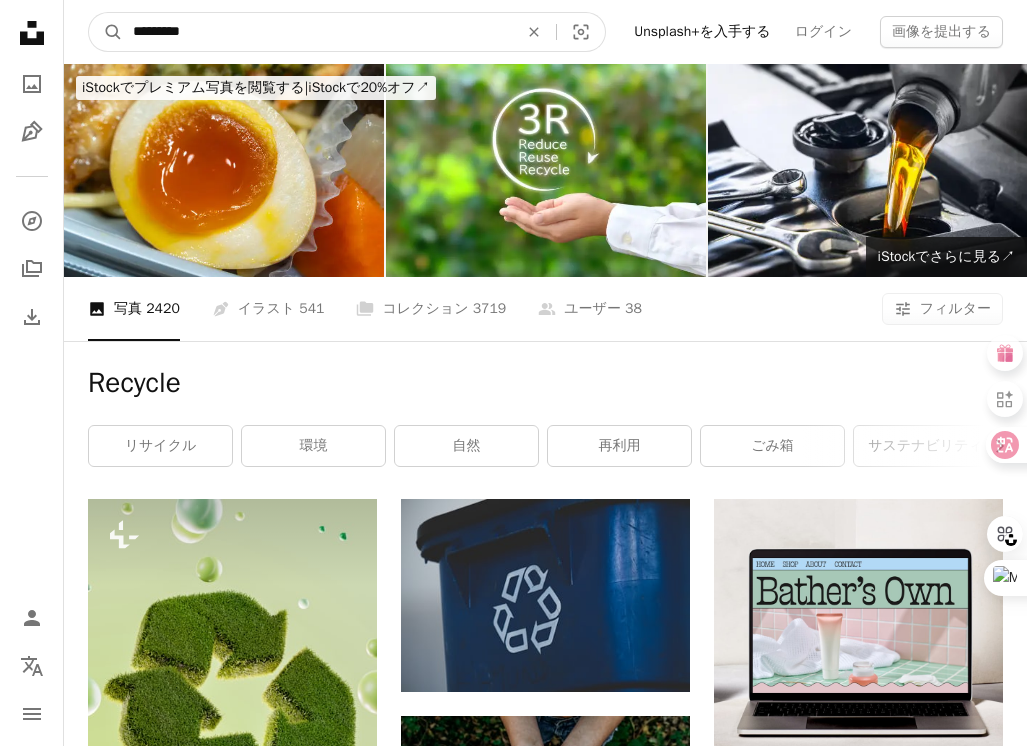 type on "*********" 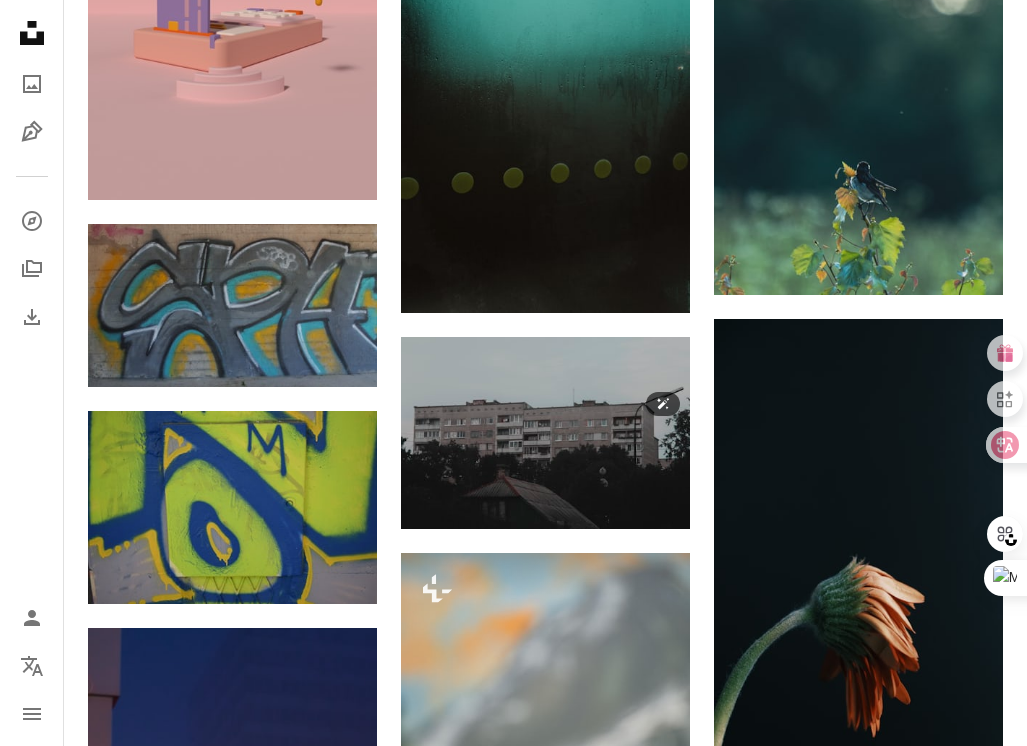 scroll, scrollTop: 0, scrollLeft: 0, axis: both 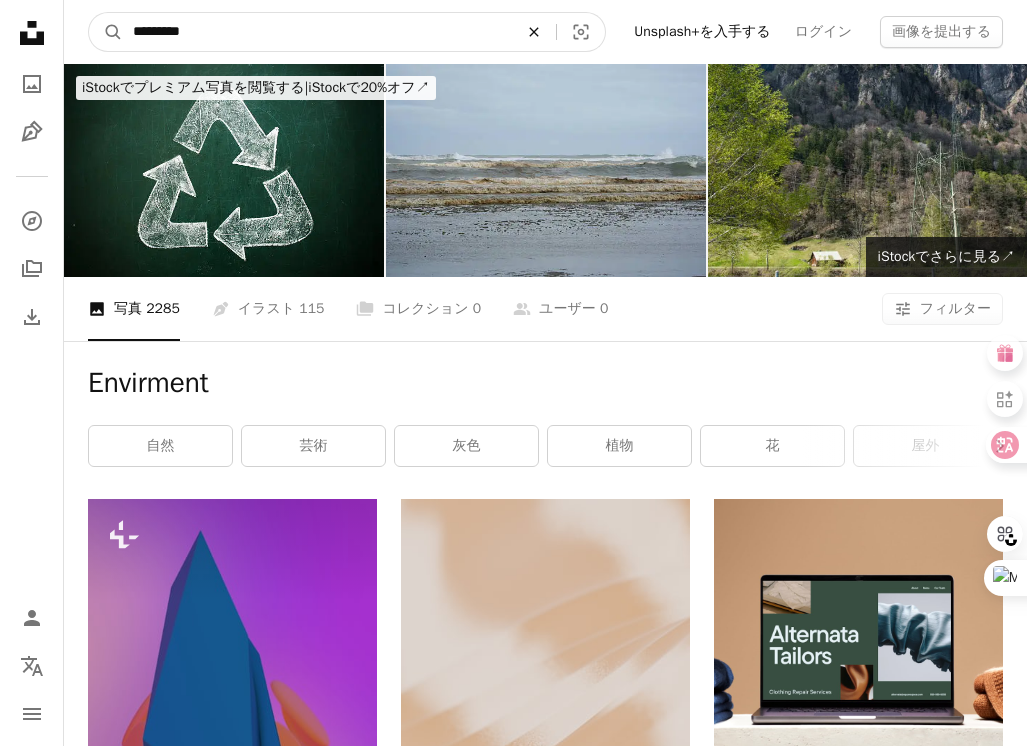 click on "An X shape" 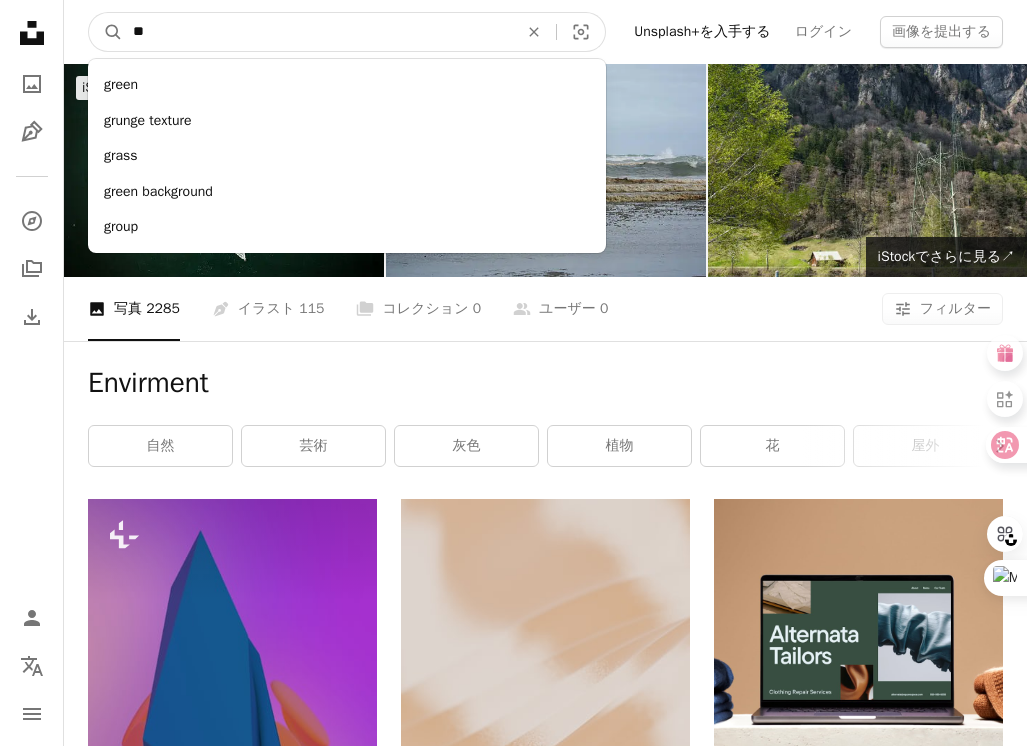 type on "*" 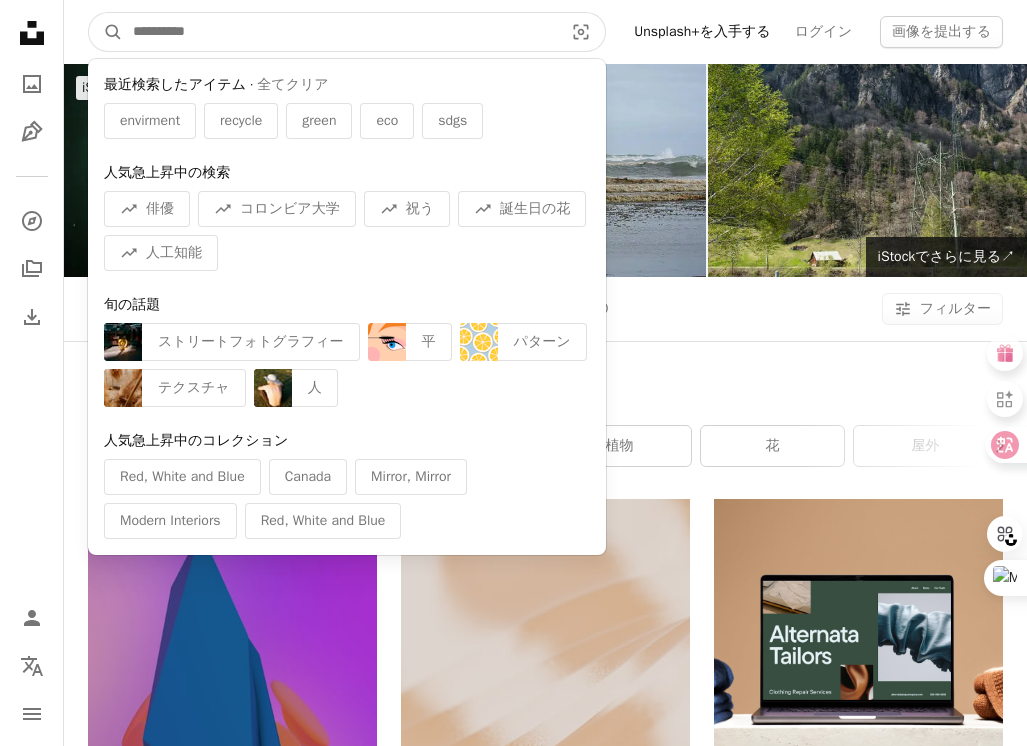 click at bounding box center [340, 32] 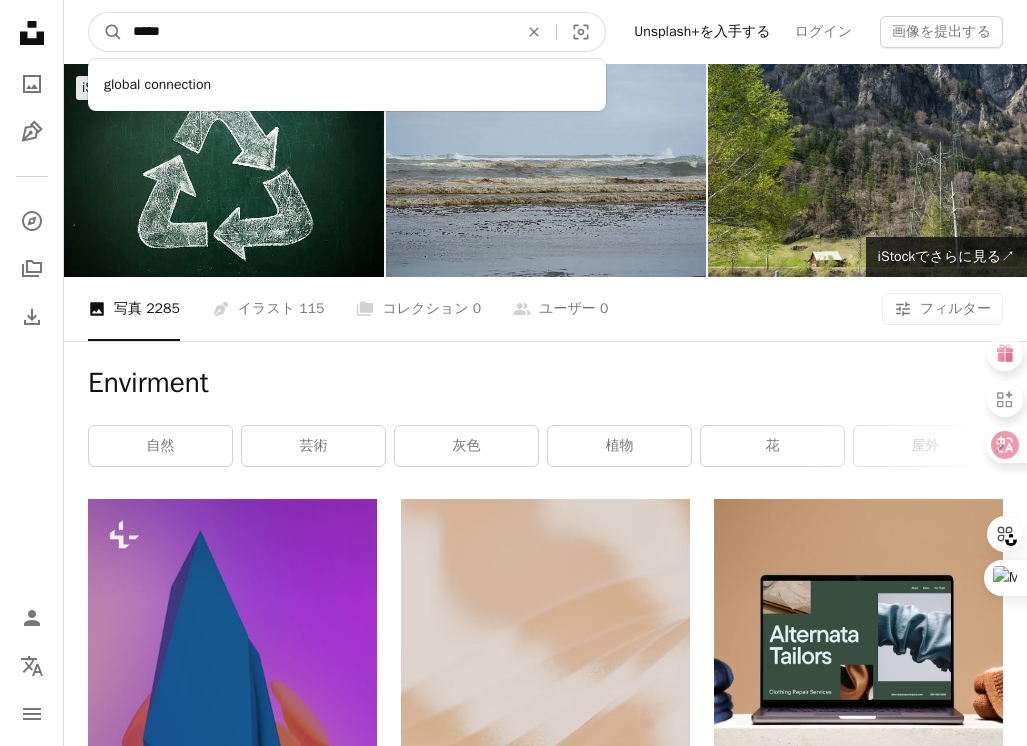 type on "******" 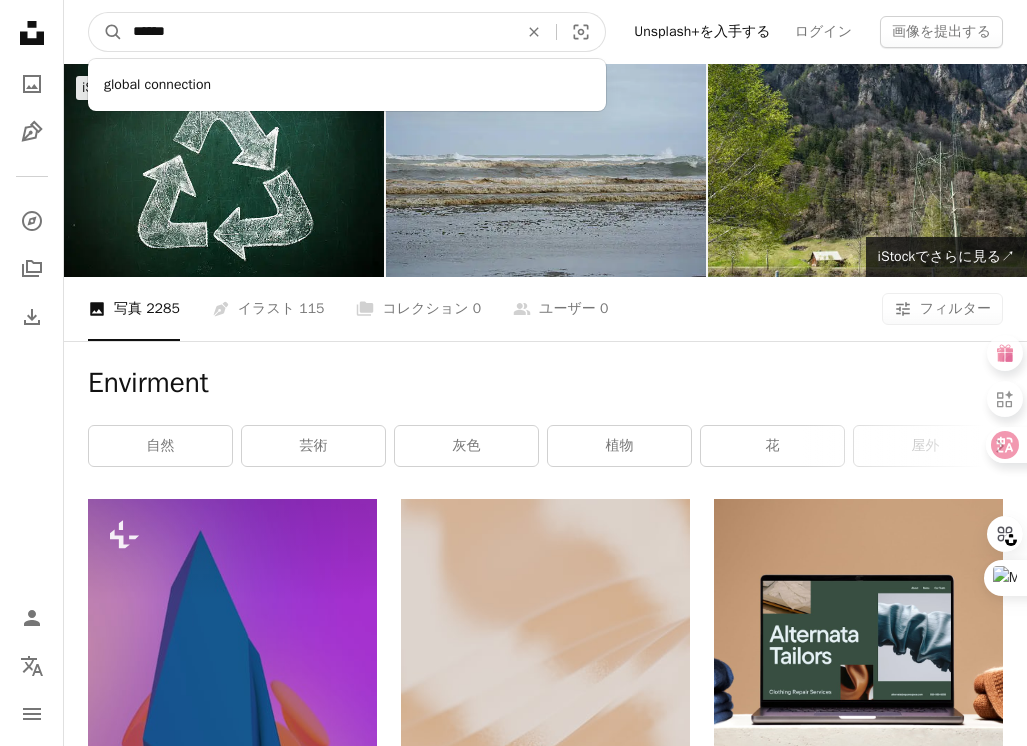 click on "A magnifying glass" at bounding box center (106, 32) 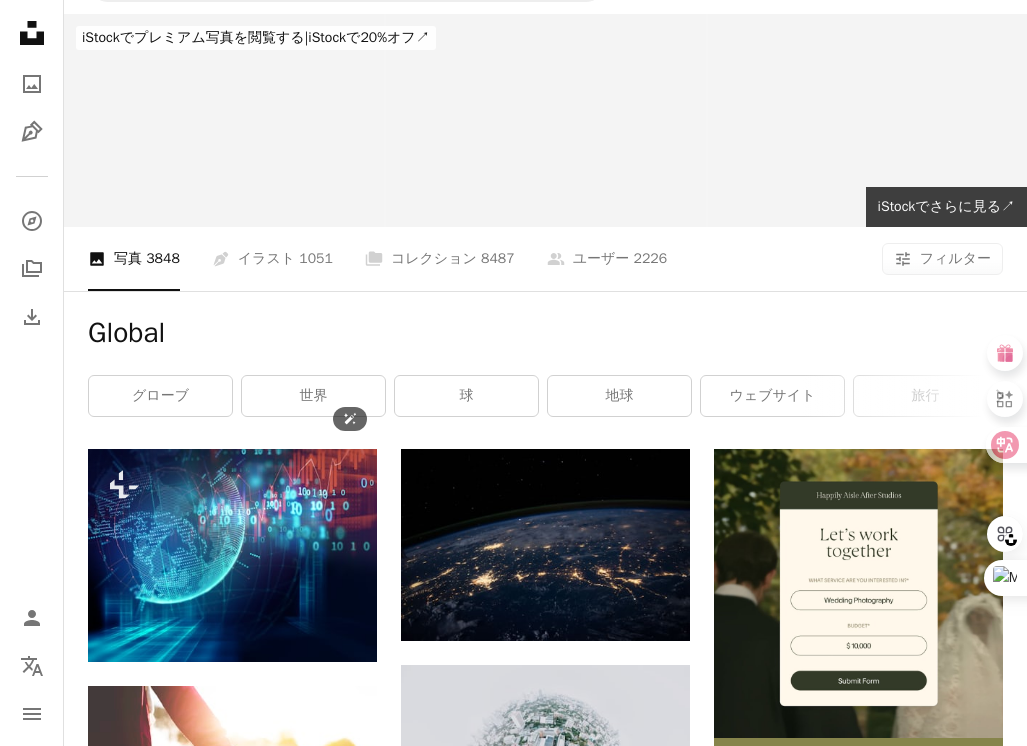 scroll, scrollTop: 0, scrollLeft: 0, axis: both 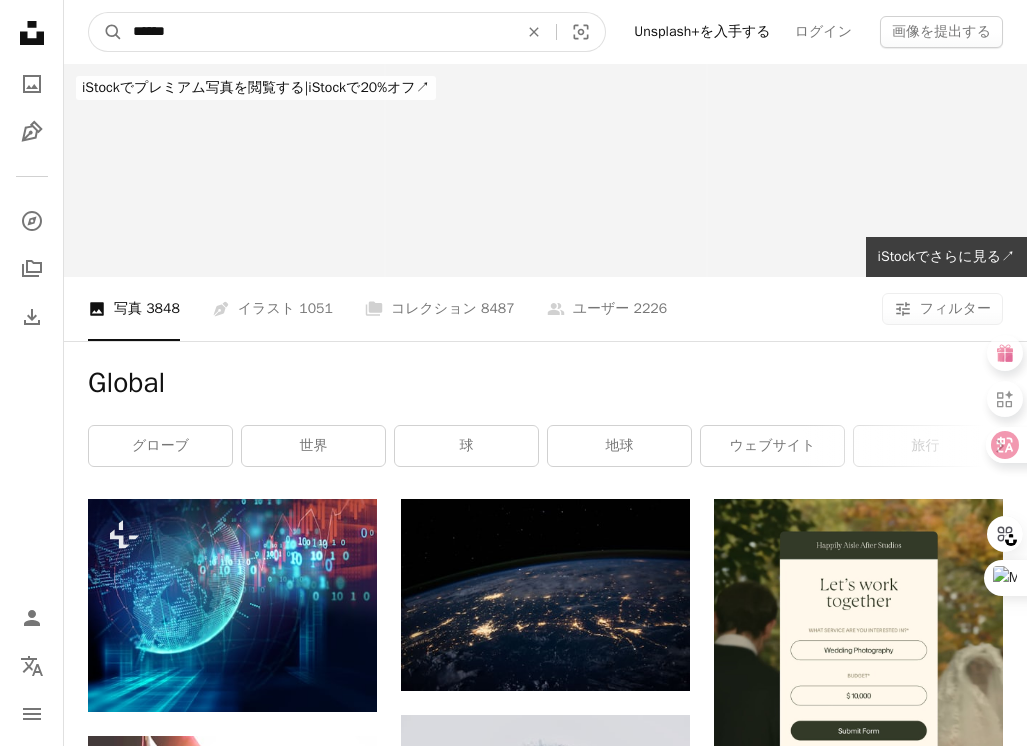 click on "******" at bounding box center [317, 32] 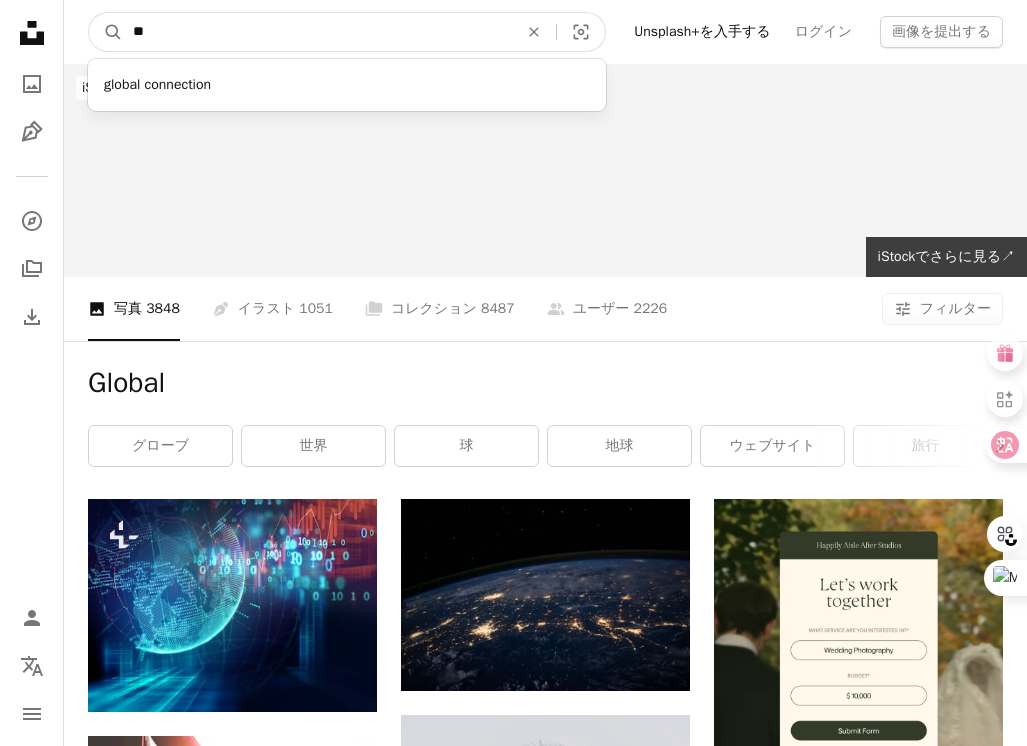 type on "*" 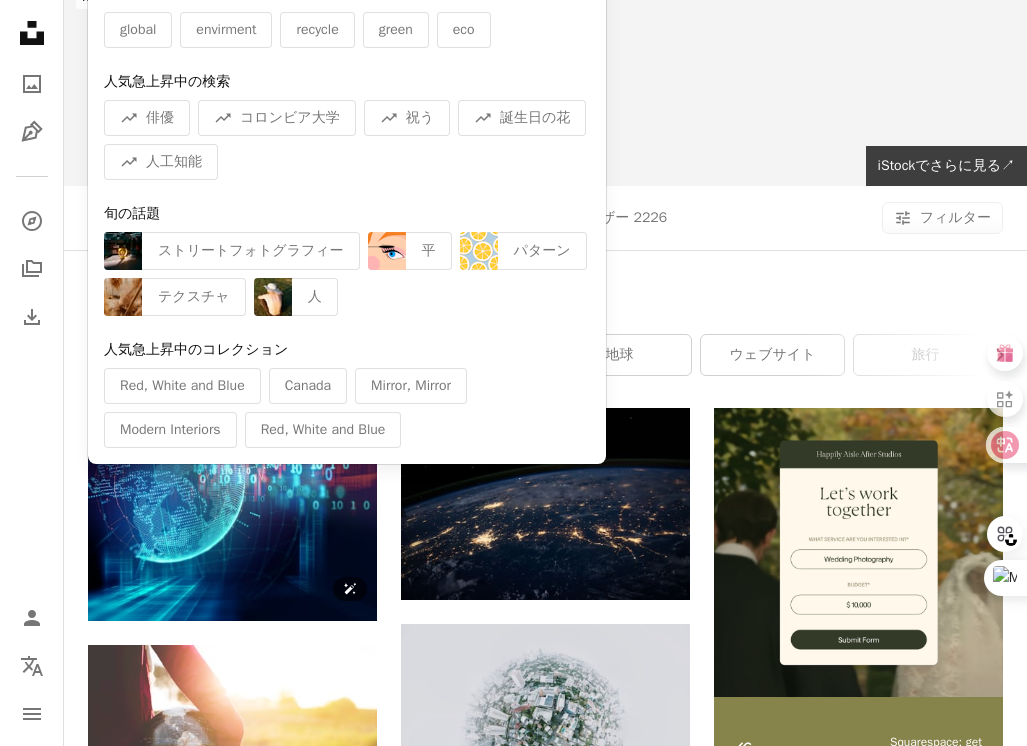scroll, scrollTop: 0, scrollLeft: 0, axis: both 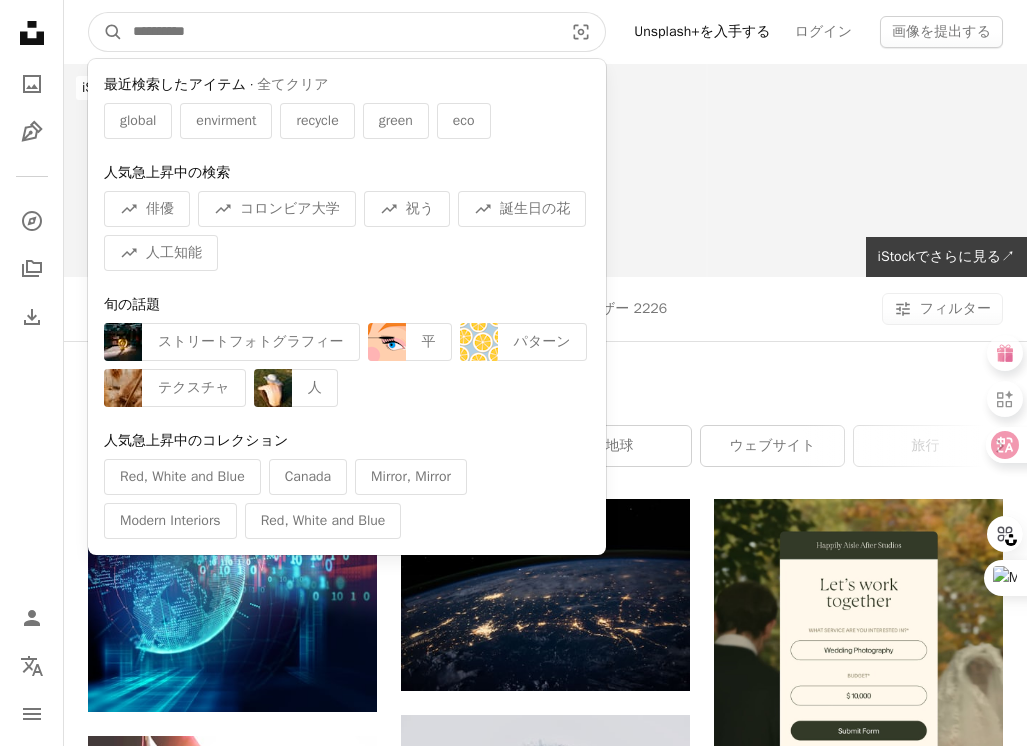 click at bounding box center (340, 32) 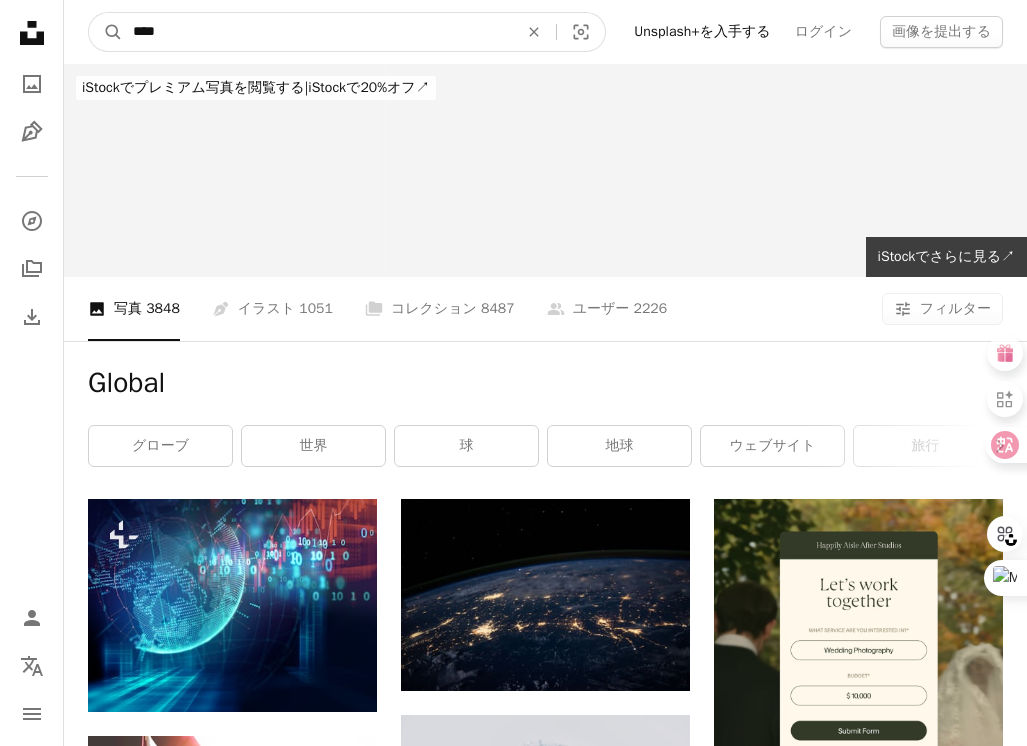 type on "****" 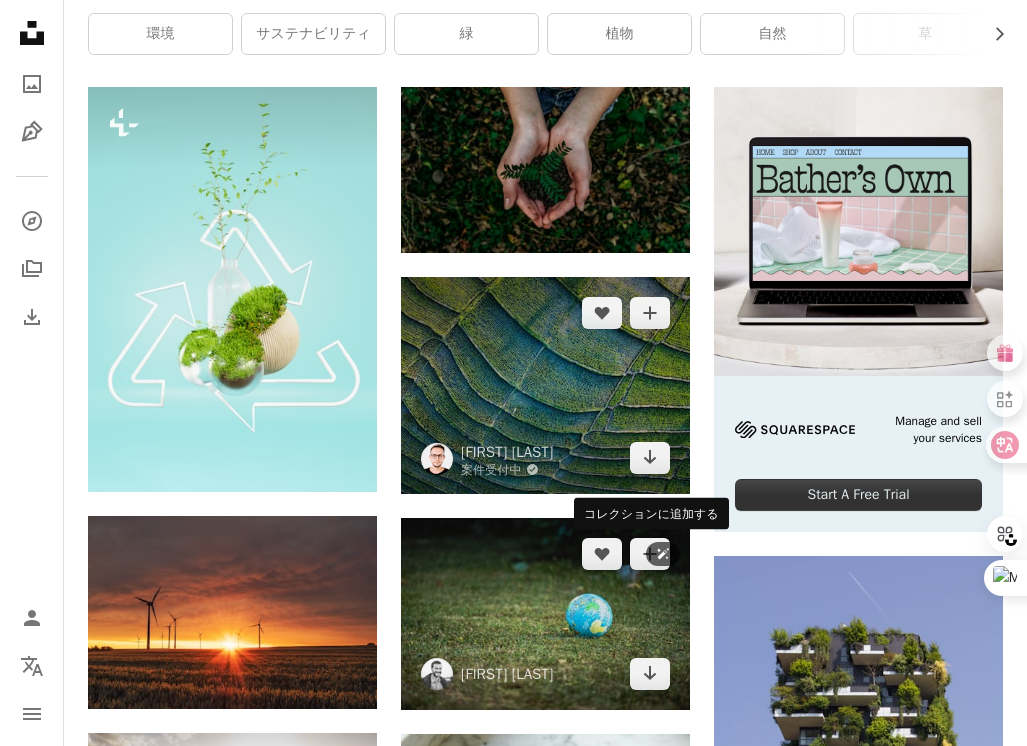 scroll, scrollTop: 590, scrollLeft: 0, axis: vertical 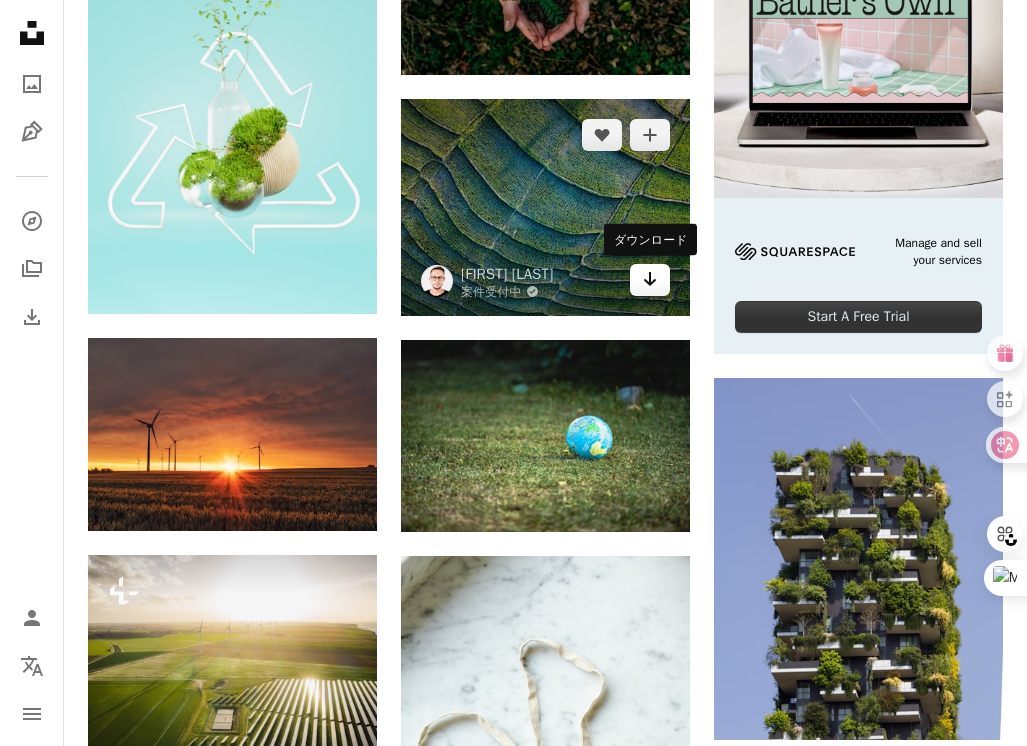 click on "Arrow pointing down" 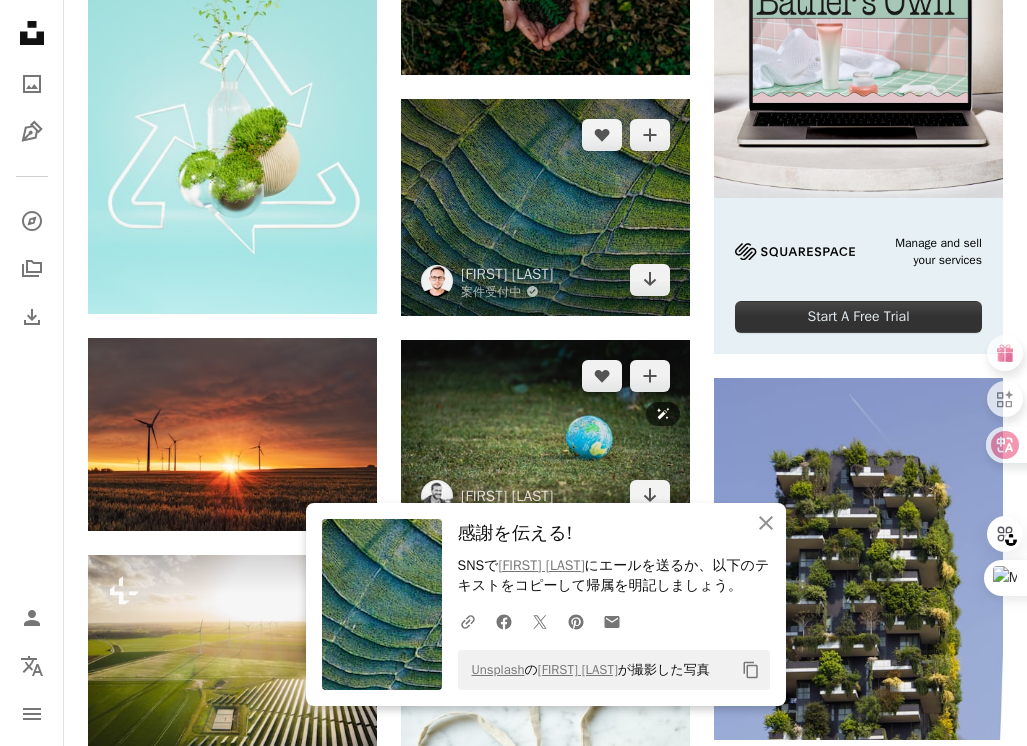 scroll, scrollTop: 702, scrollLeft: 0, axis: vertical 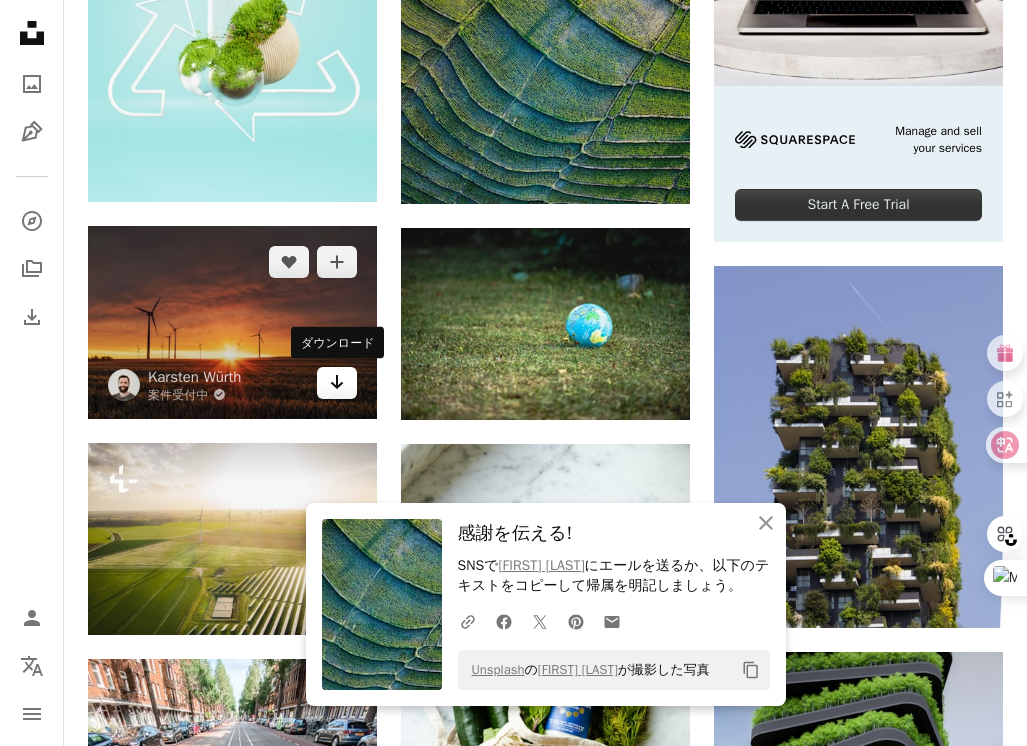 click 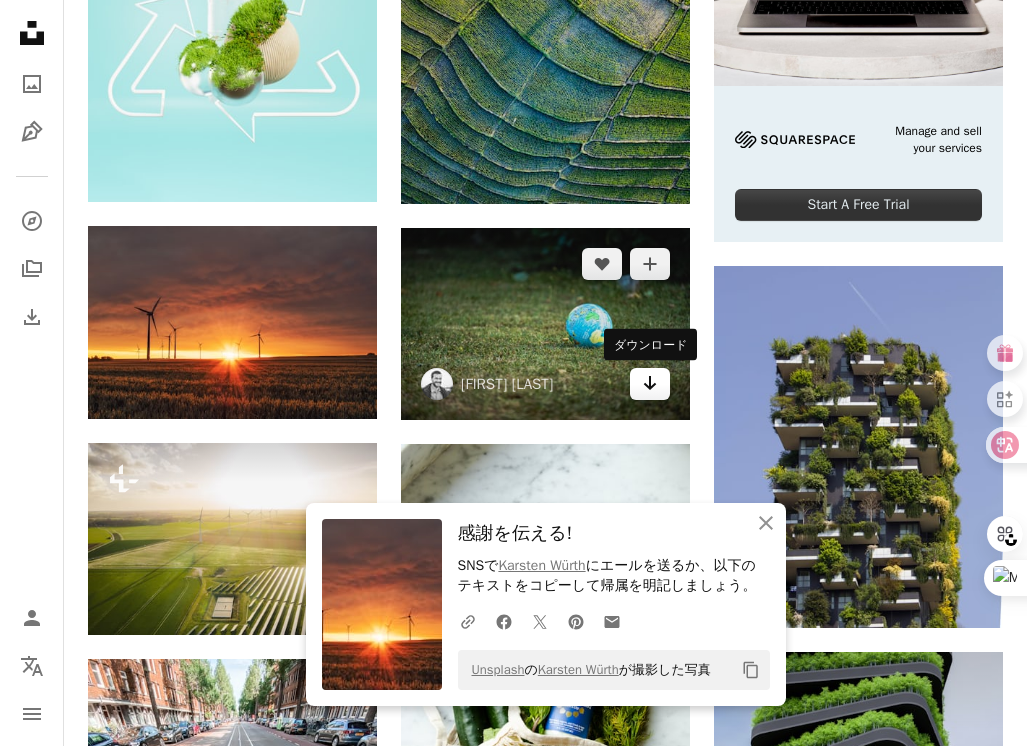 click on "Arrow pointing down" at bounding box center [650, 384] 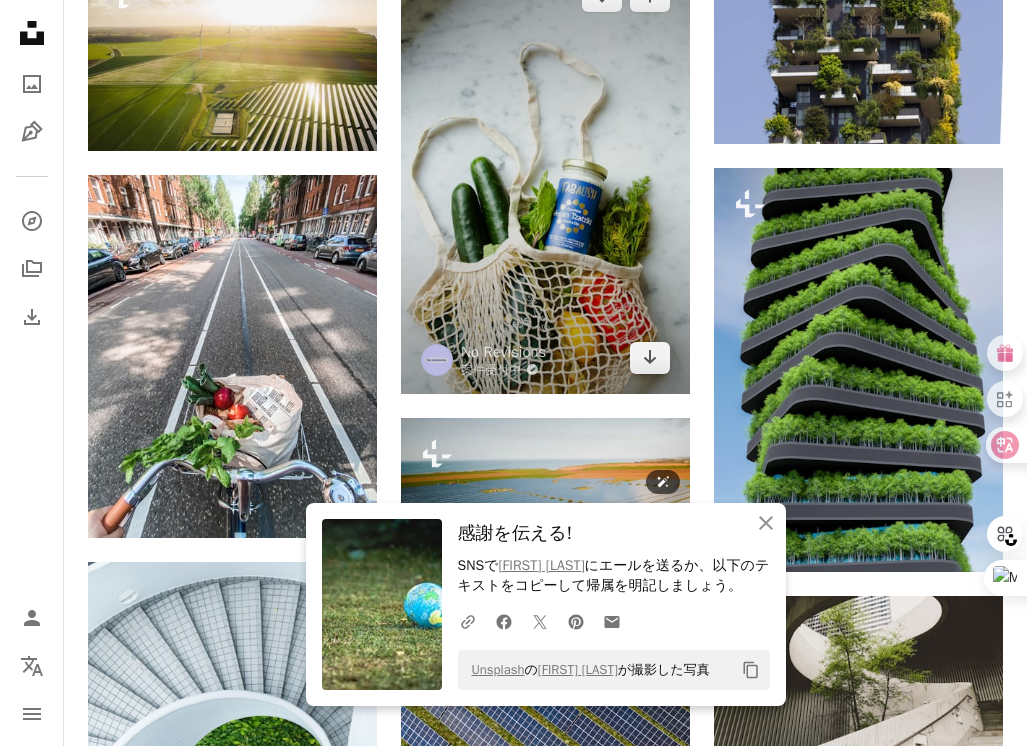 scroll, scrollTop: 1201, scrollLeft: 0, axis: vertical 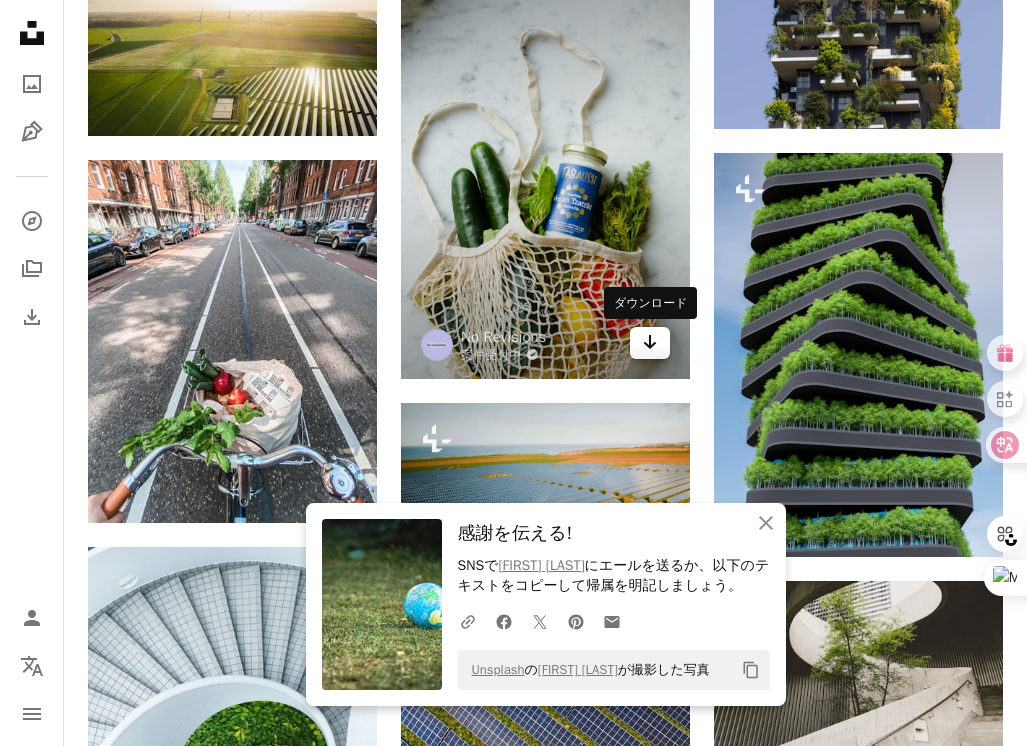 click on "Arrow pointing down" 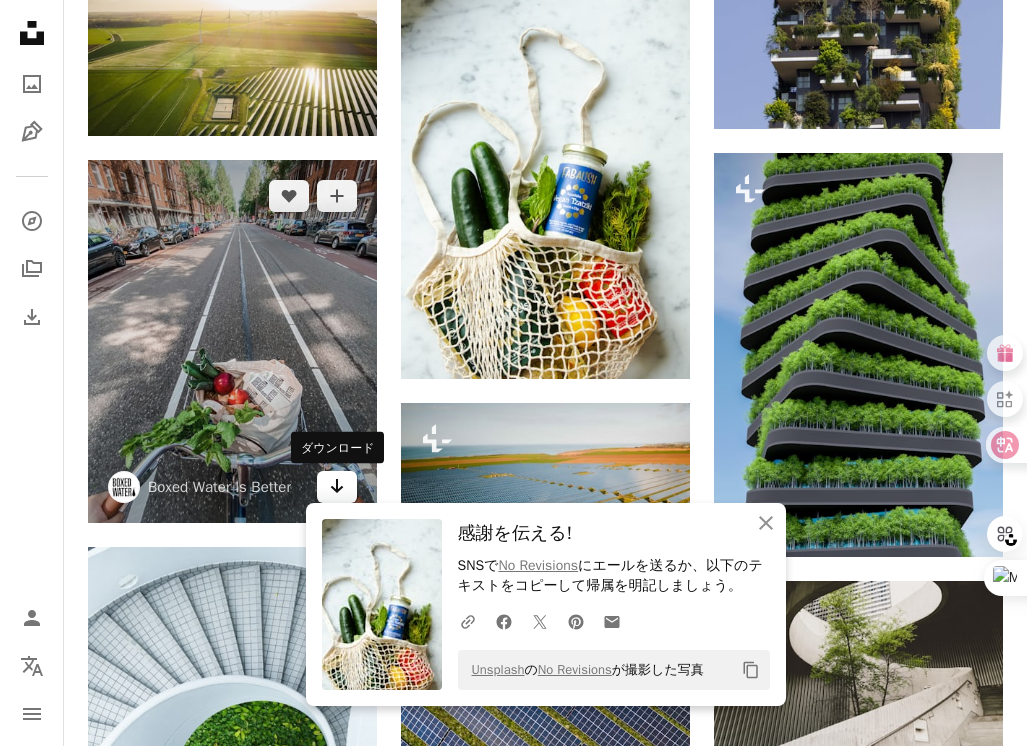 click on "Arrow pointing down" at bounding box center (337, 487) 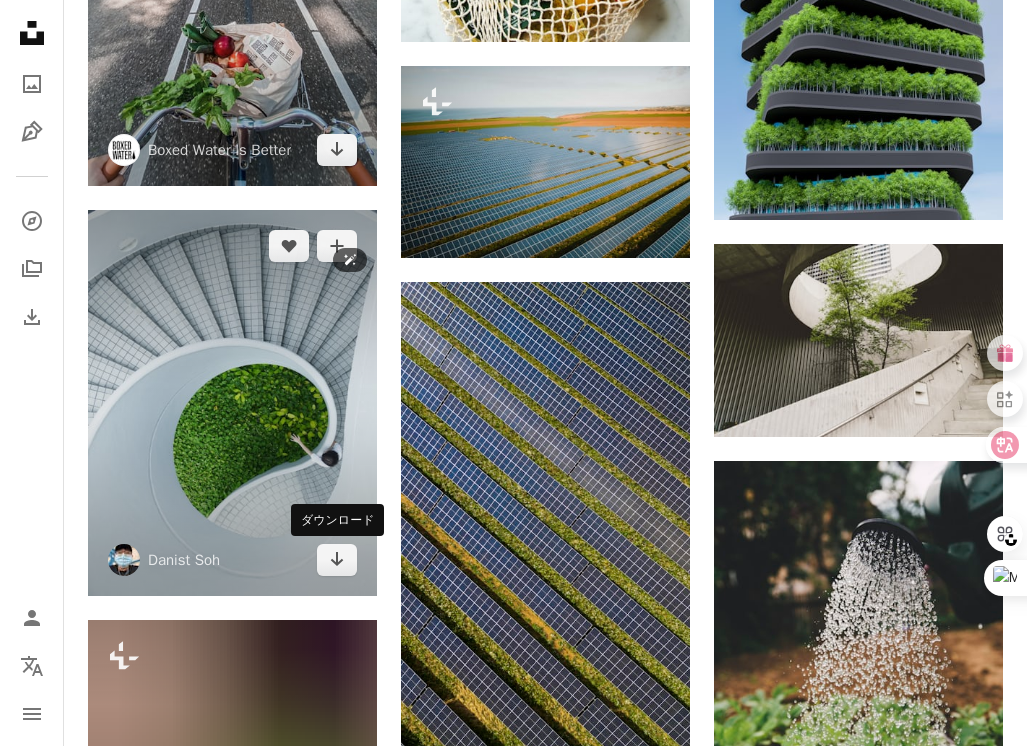 scroll, scrollTop: 1516, scrollLeft: 0, axis: vertical 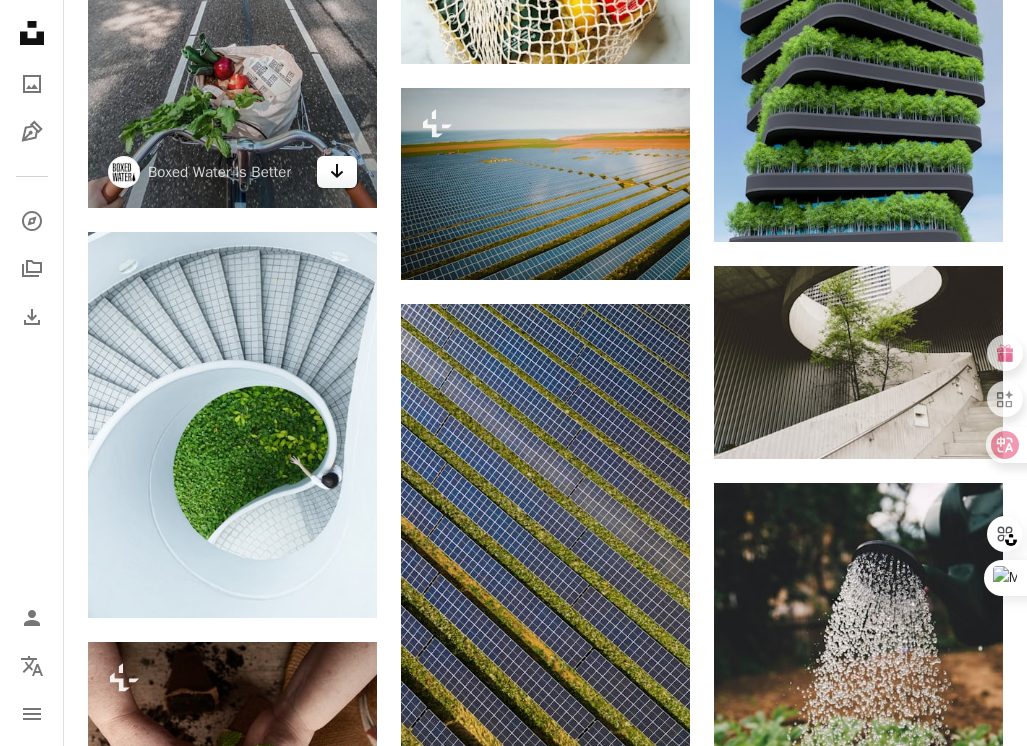 click on "Arrow pointing down" 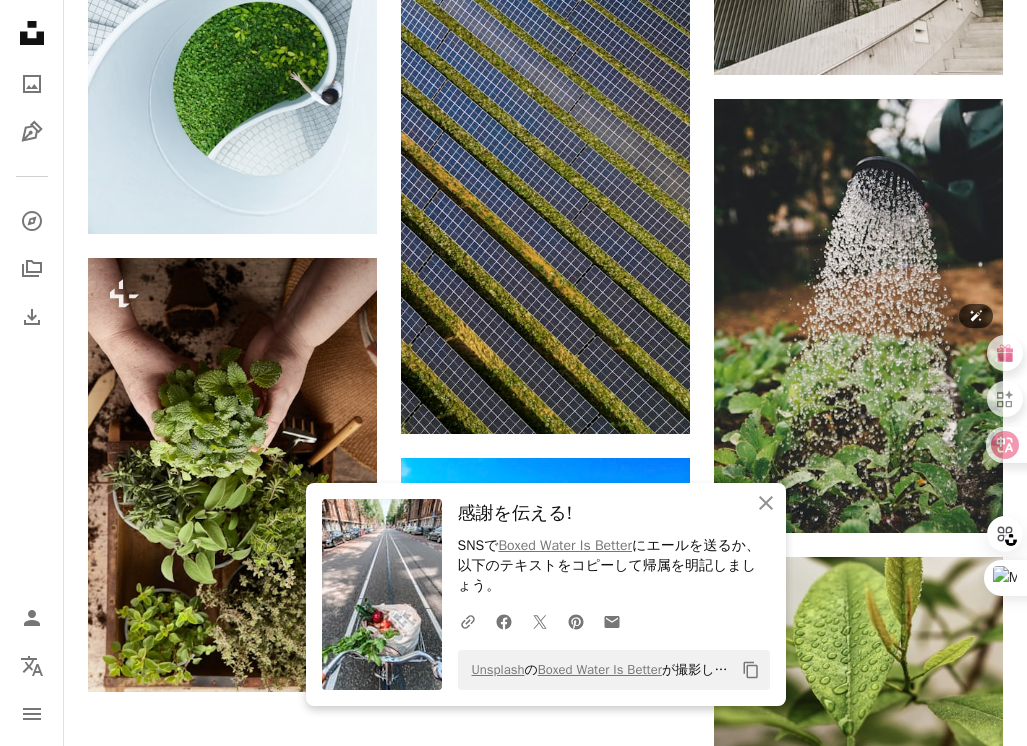 scroll, scrollTop: 1929, scrollLeft: 0, axis: vertical 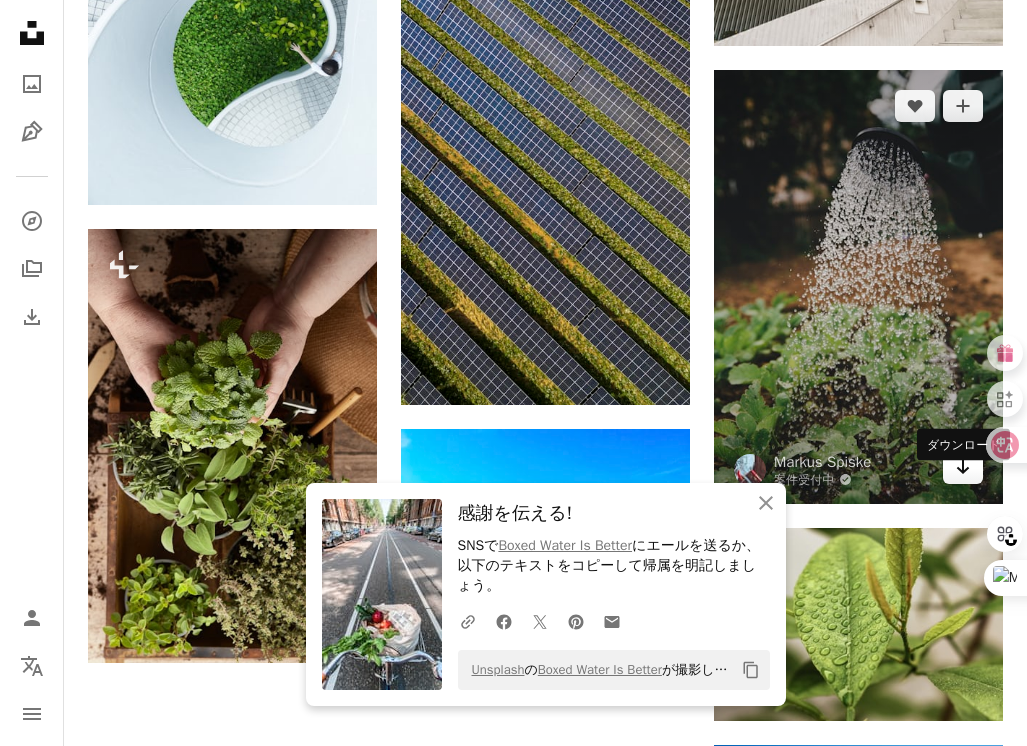 click 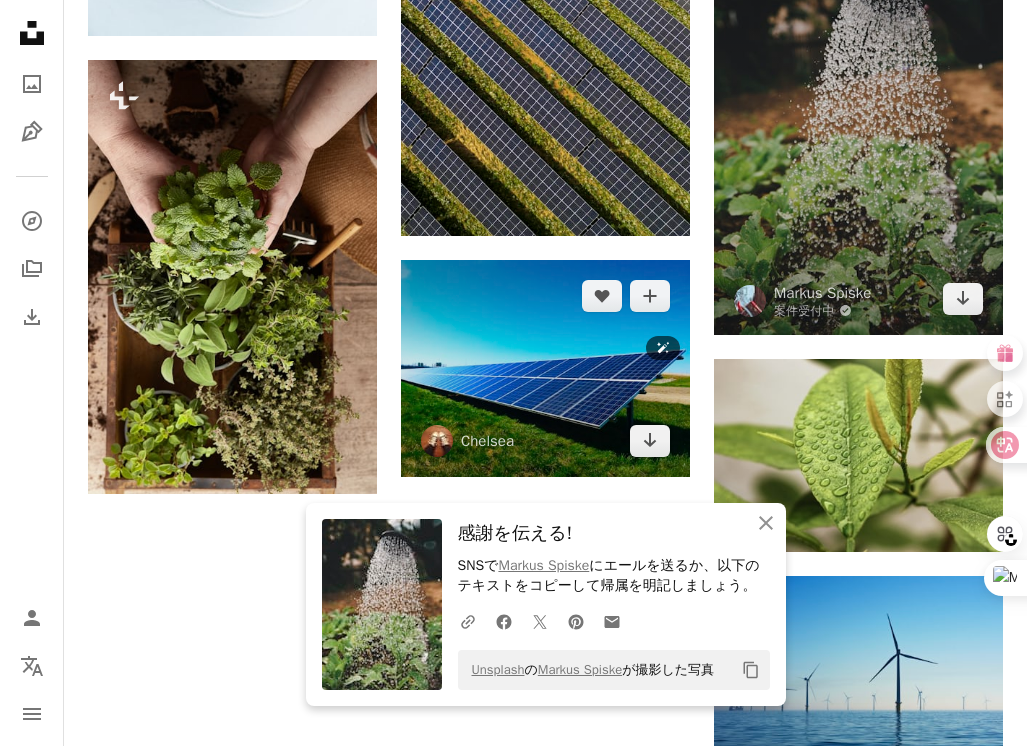 scroll, scrollTop: 2094, scrollLeft: 0, axis: vertical 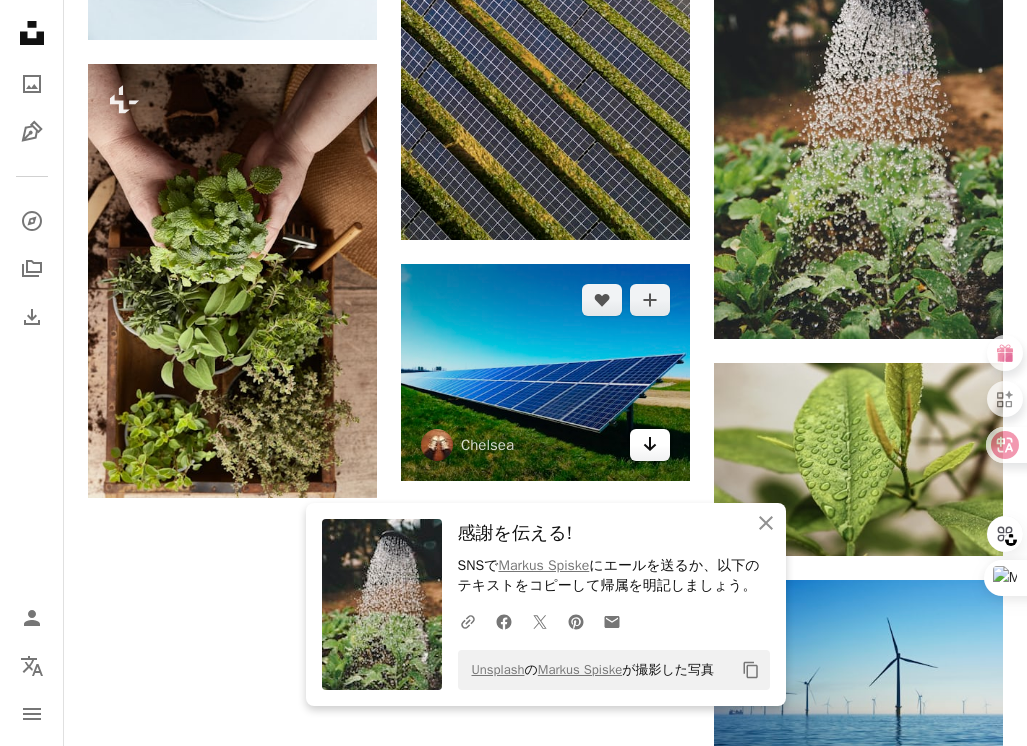 click on "Arrow pointing down" 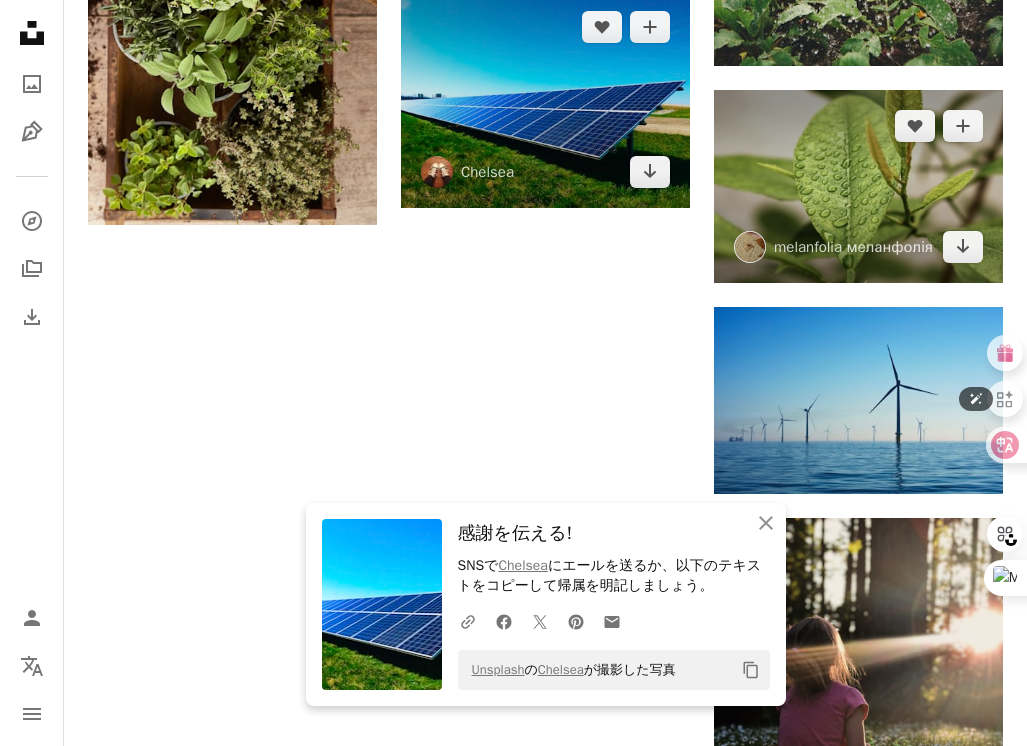 scroll, scrollTop: 2368, scrollLeft: 0, axis: vertical 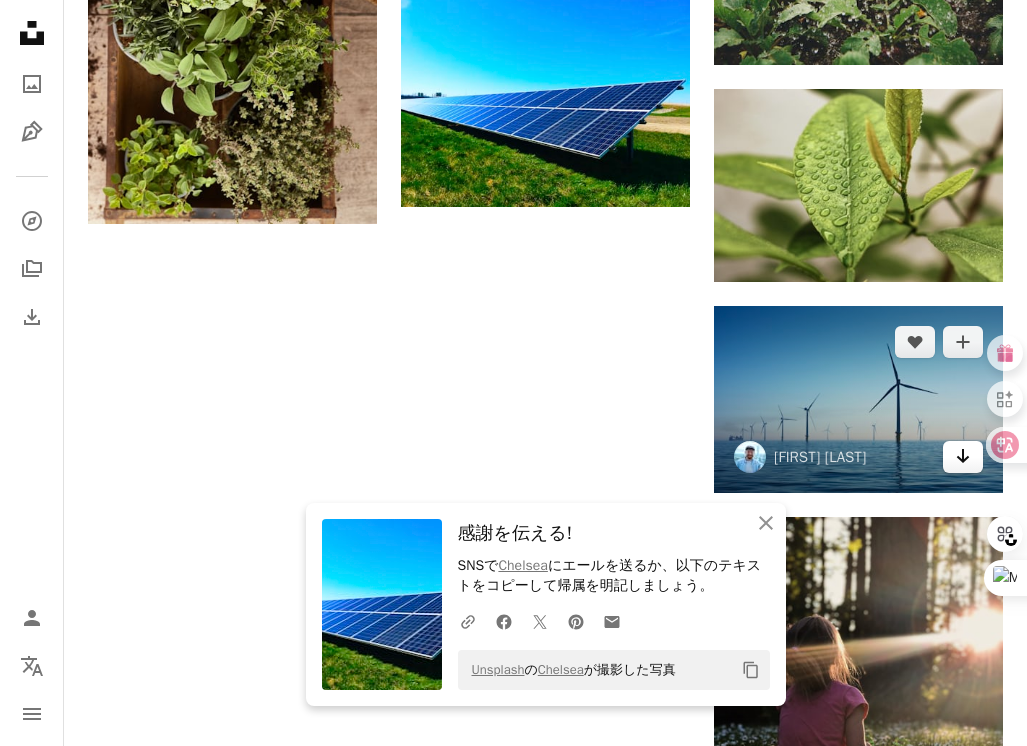 click on "Arrow pointing down" 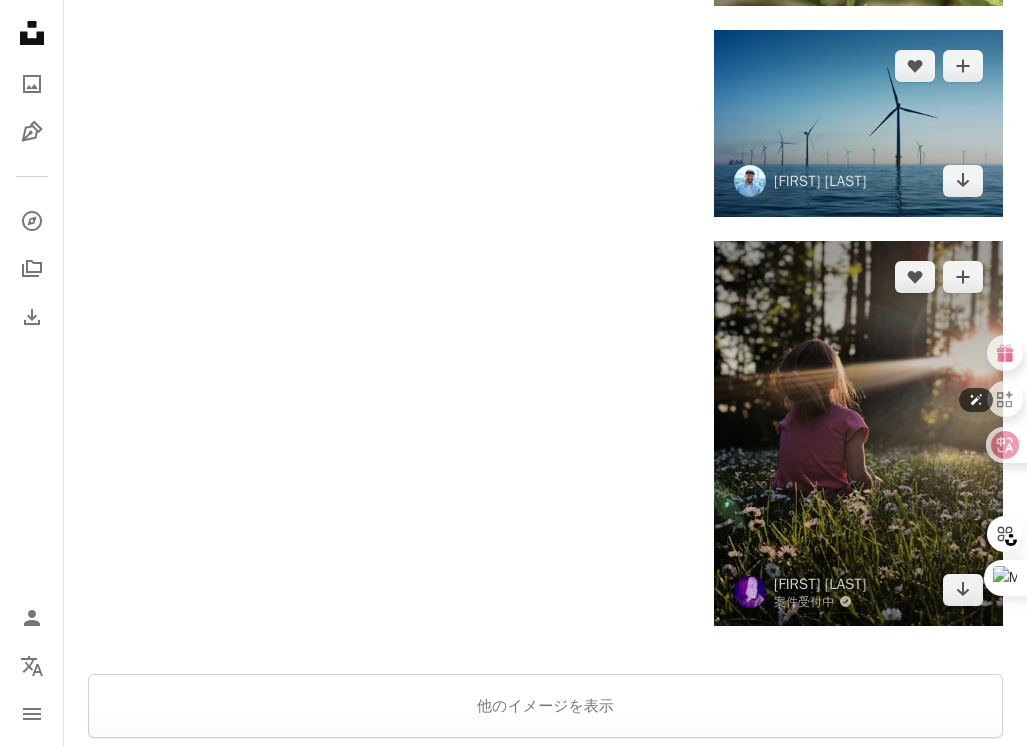 scroll, scrollTop: 2677, scrollLeft: 0, axis: vertical 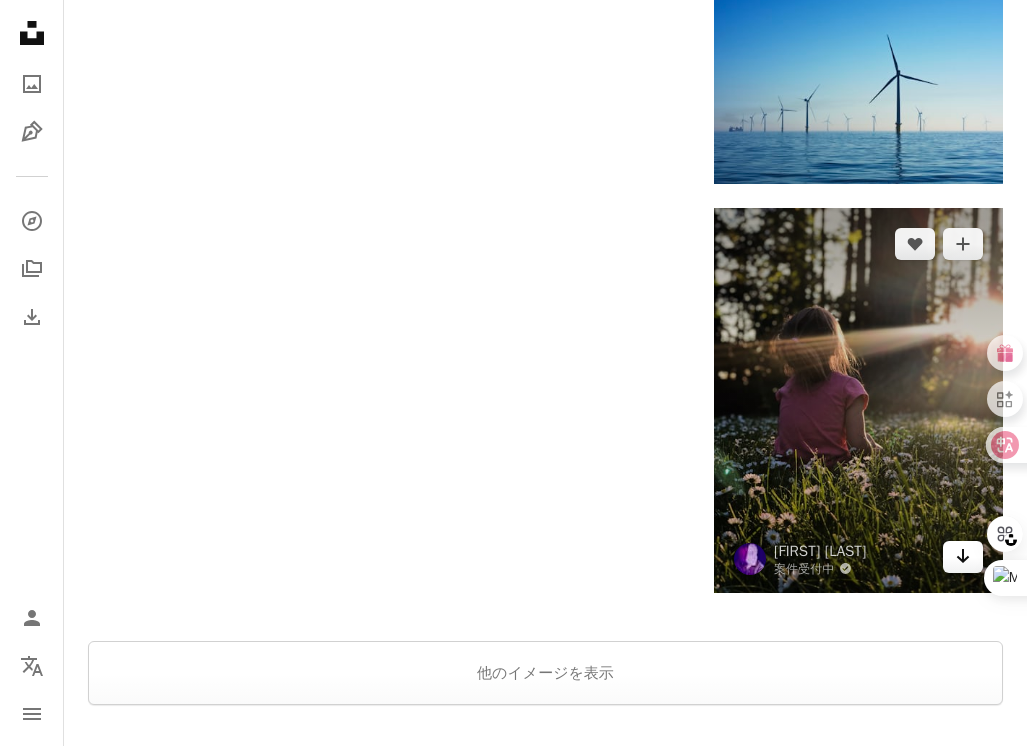 click on "Arrow pointing down" 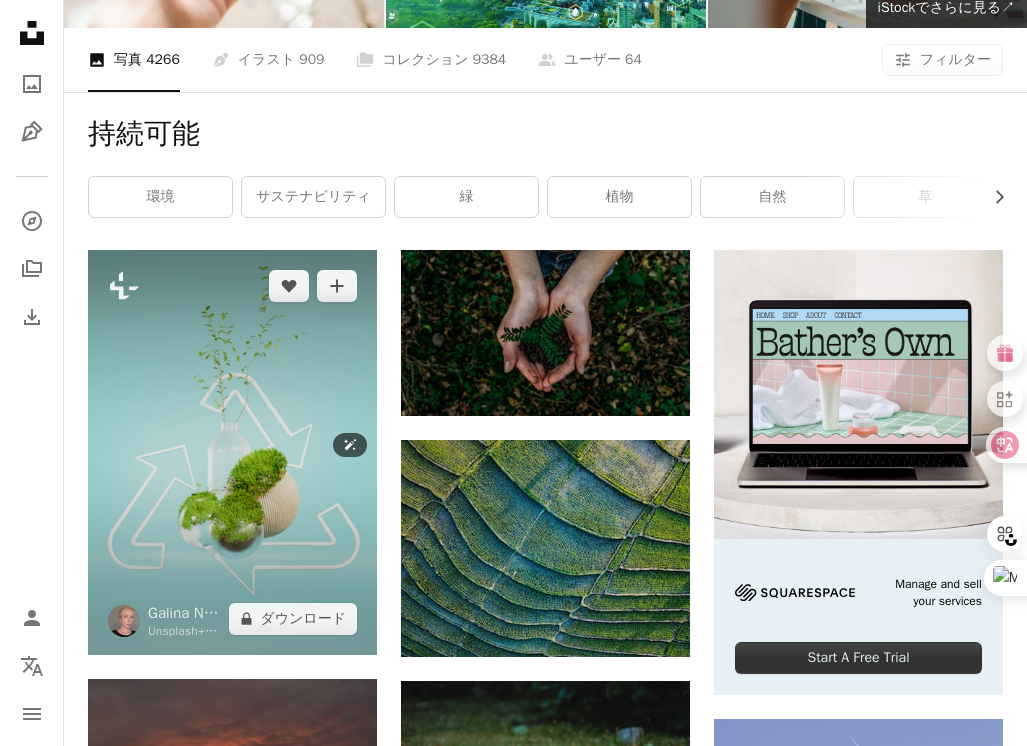 scroll, scrollTop: 0, scrollLeft: 0, axis: both 